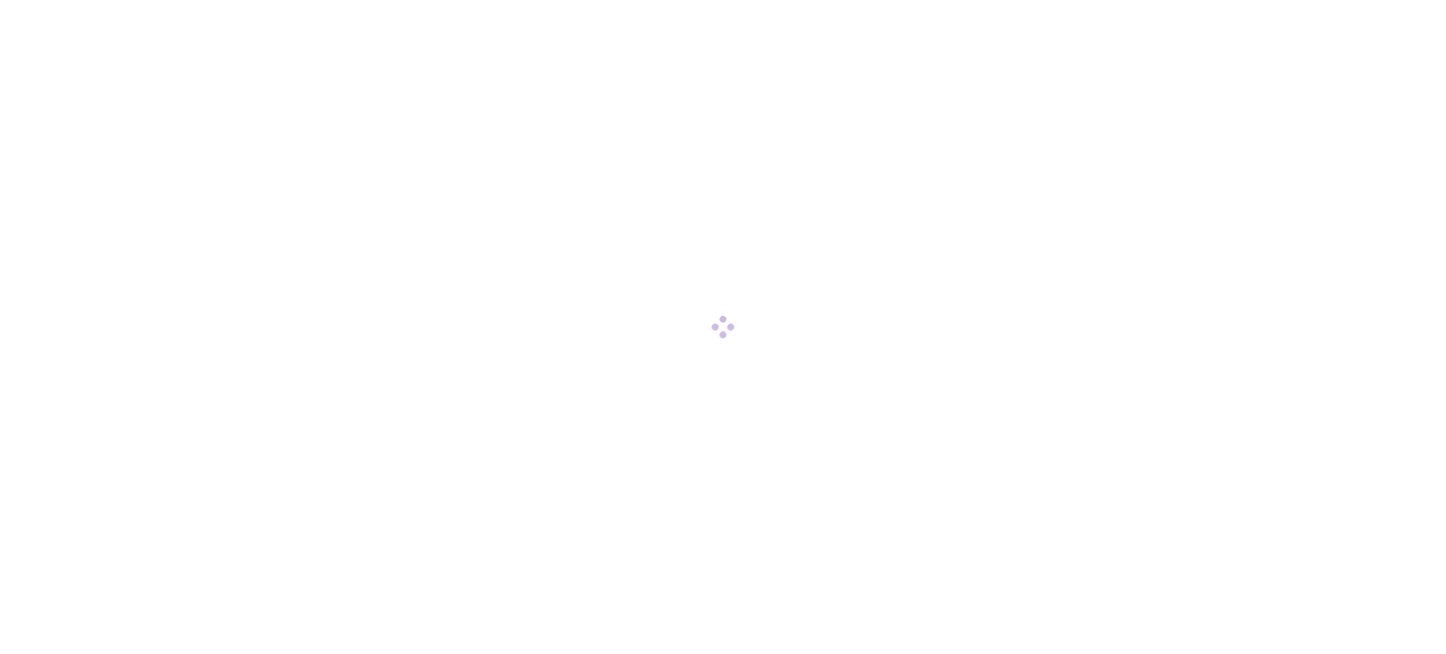 scroll, scrollTop: 0, scrollLeft: 0, axis: both 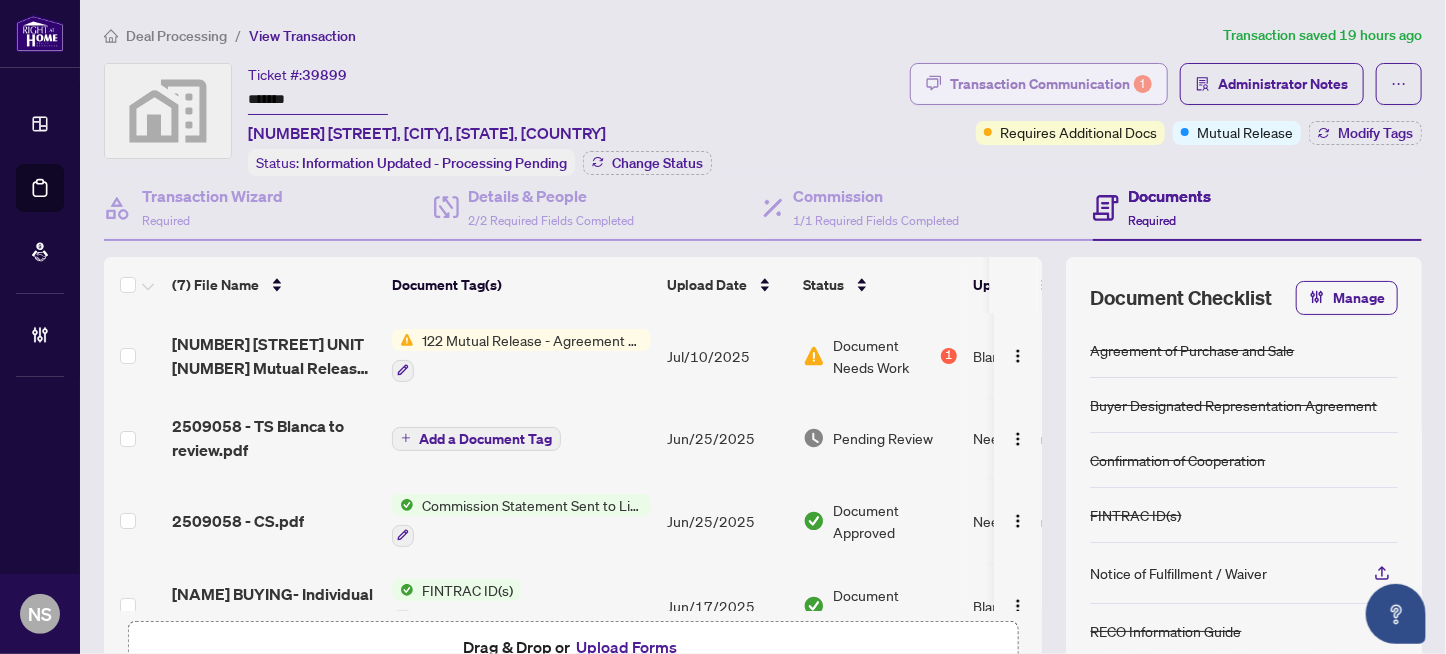 click on "Transaction Communication 1" at bounding box center (1051, 84) 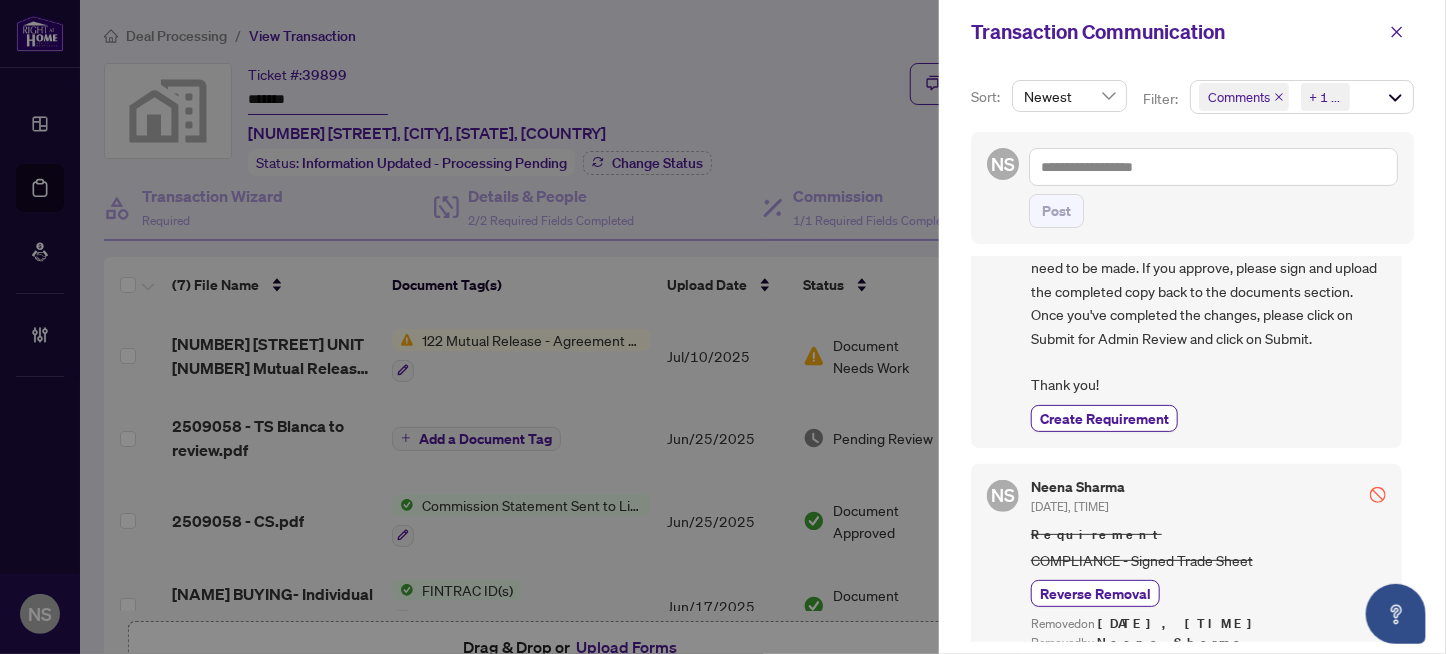 scroll, scrollTop: 1100, scrollLeft: 0, axis: vertical 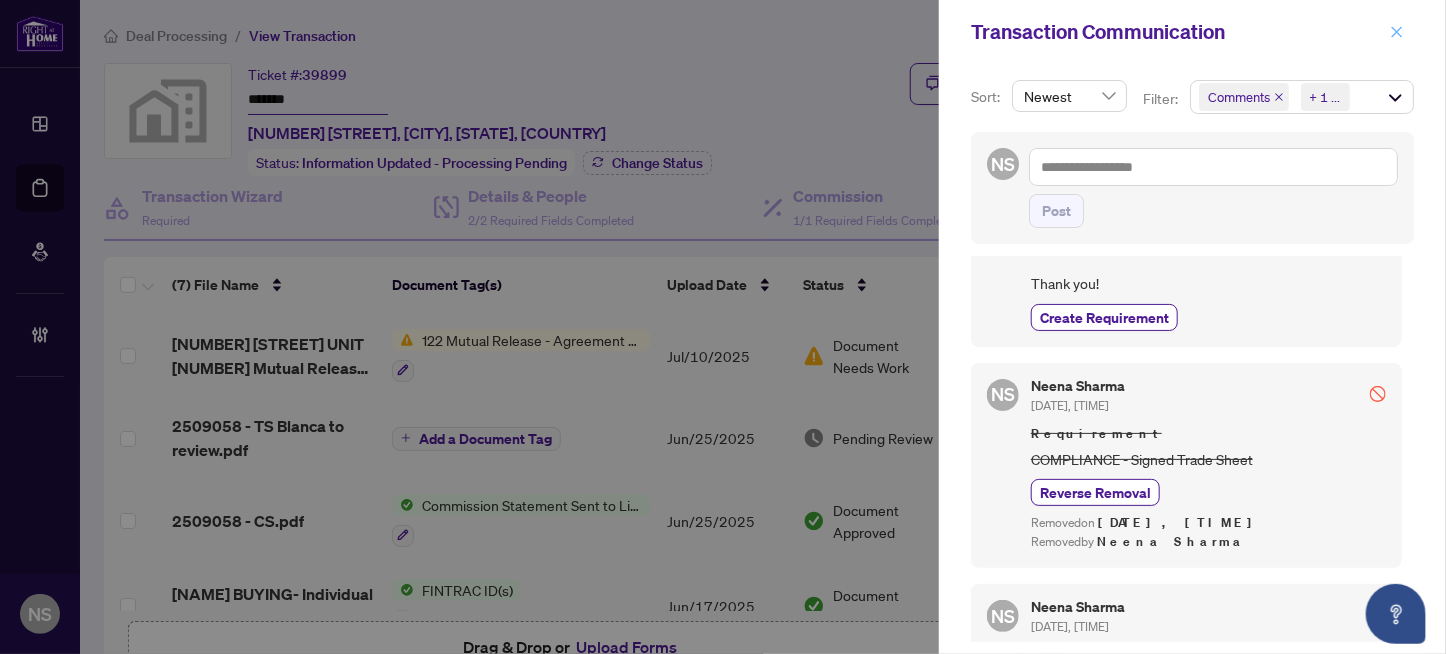 click 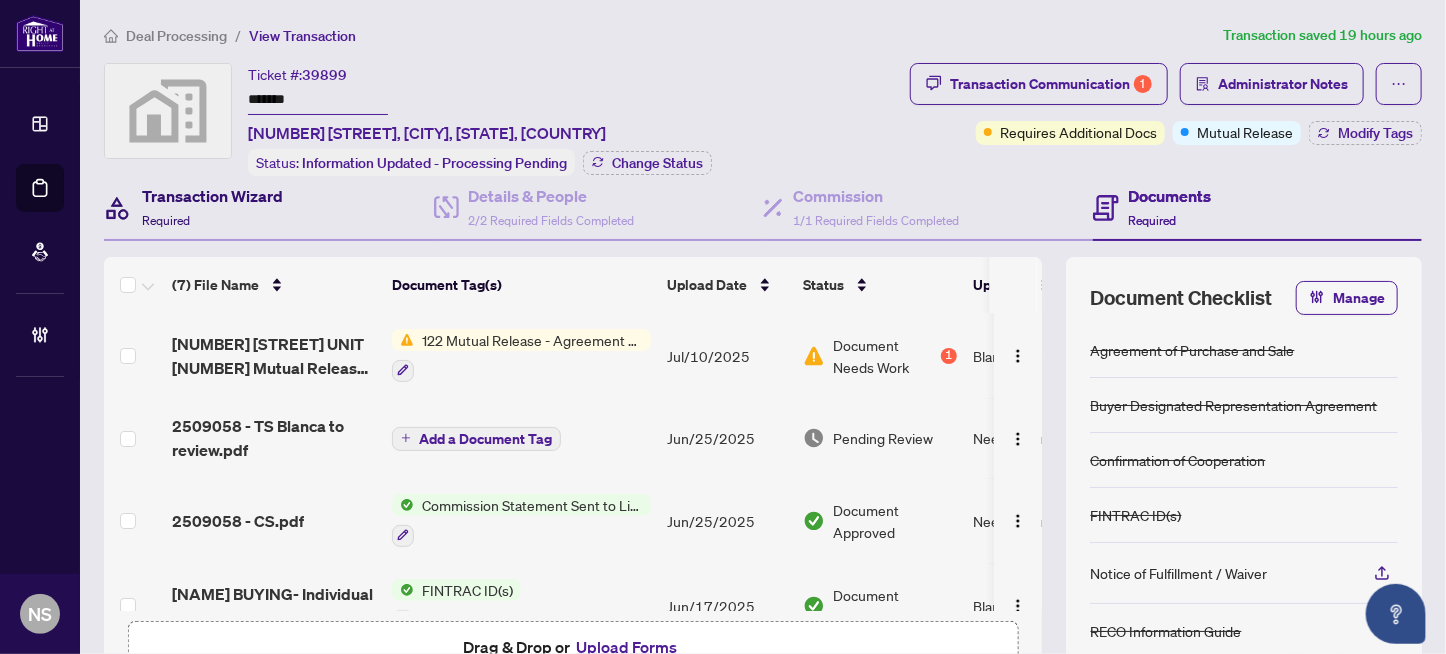 click on "Transaction Wizard Required" at bounding box center [212, 207] 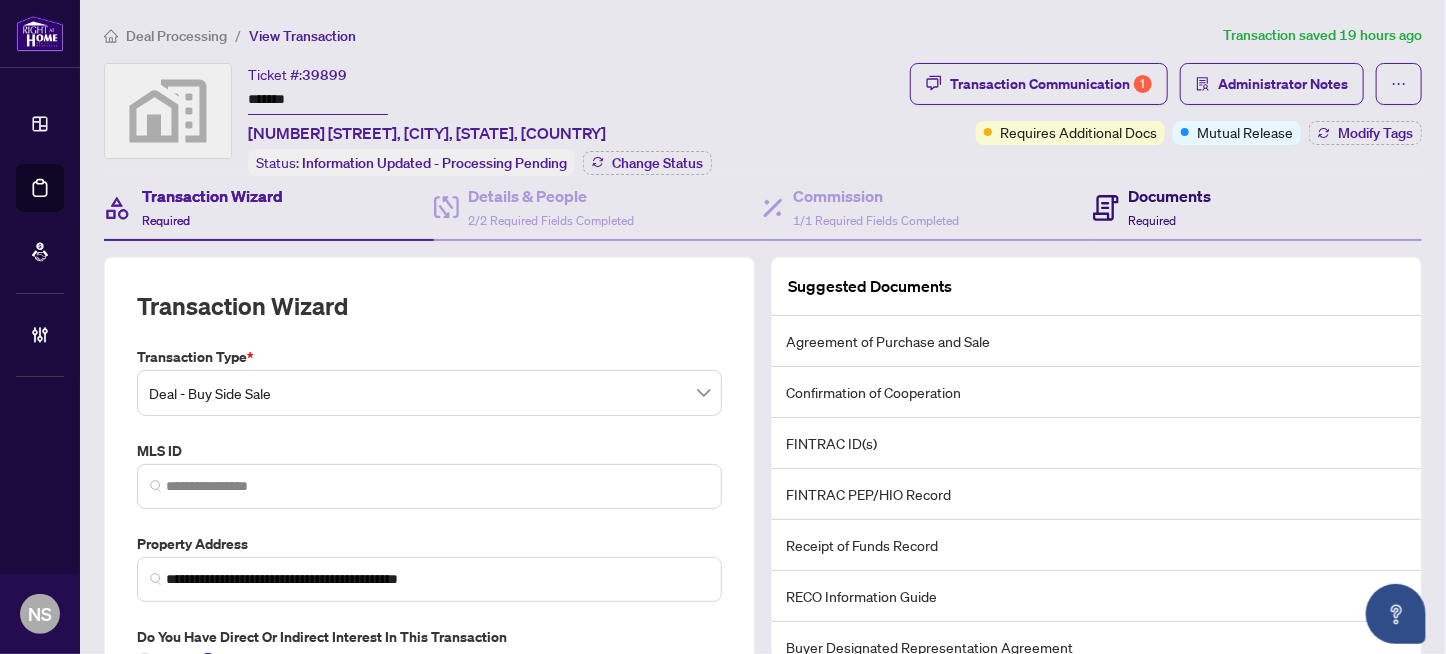 click on "Documents Required" at bounding box center [1152, 207] 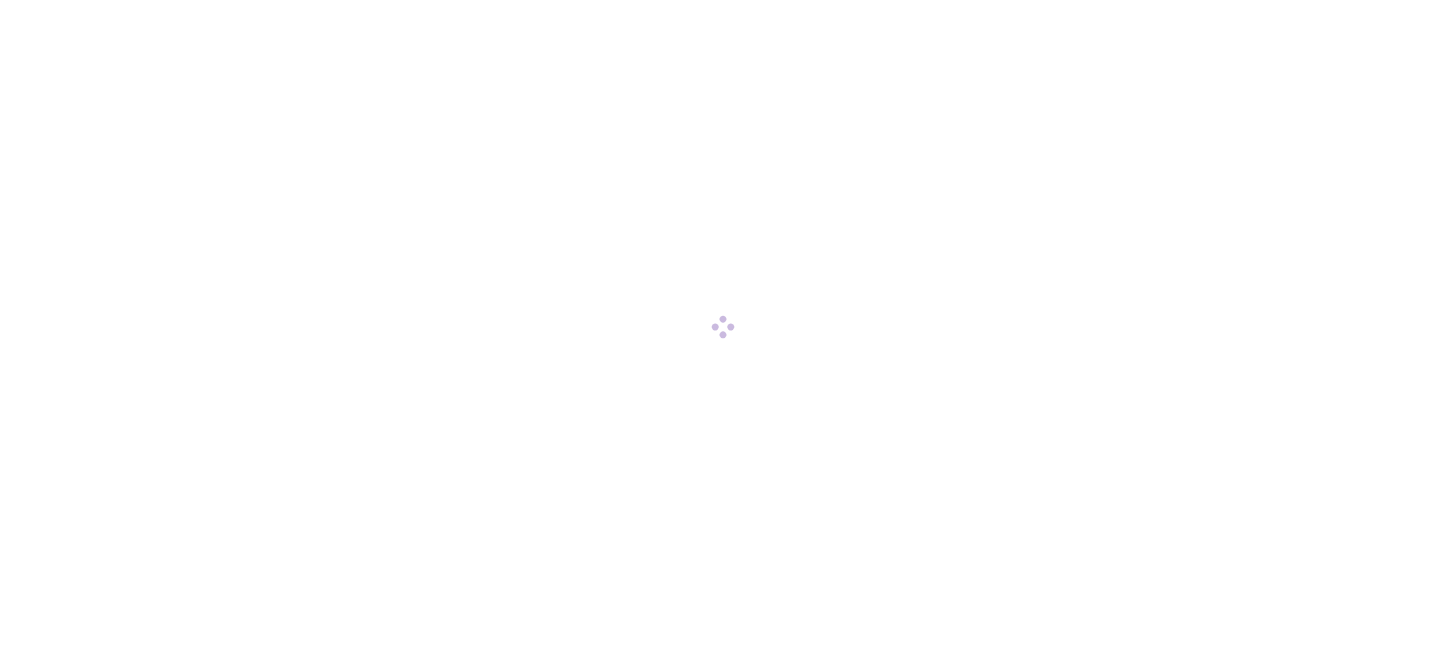scroll, scrollTop: 0, scrollLeft: 0, axis: both 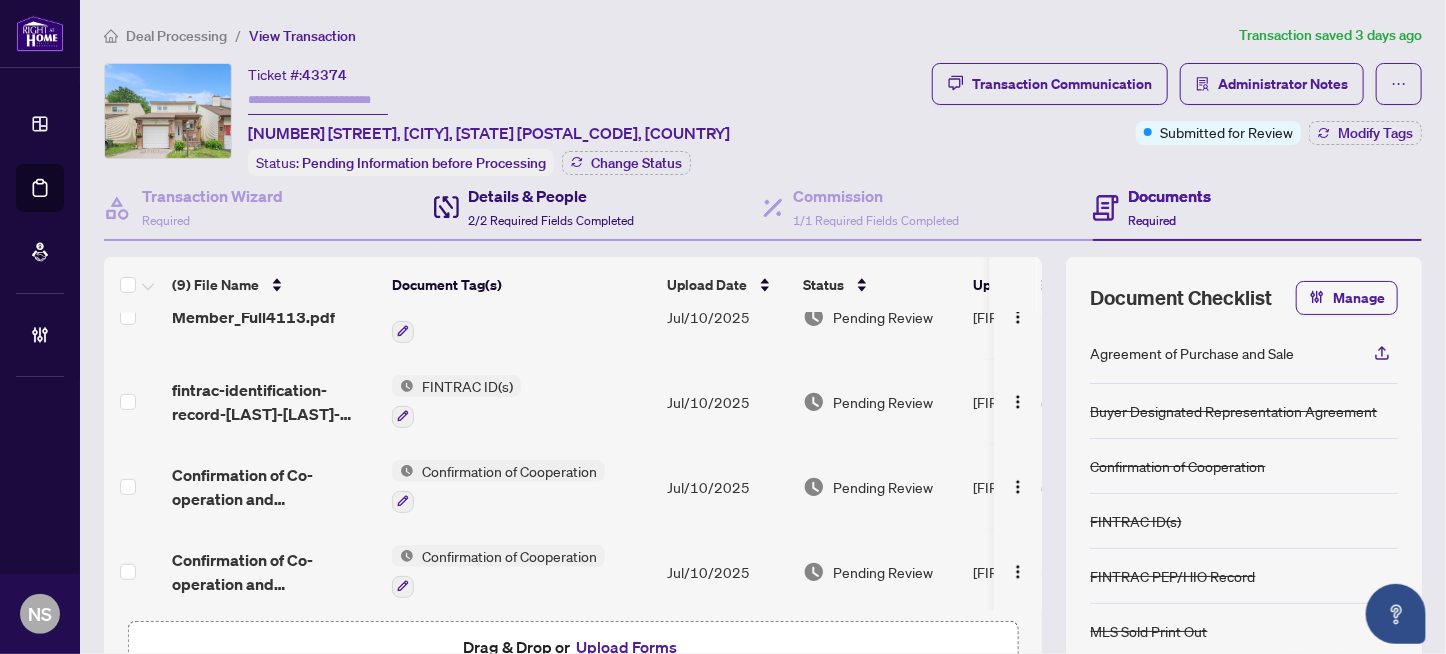 click on "Details & People 2/2 Required Fields Completed" at bounding box center (552, 207) 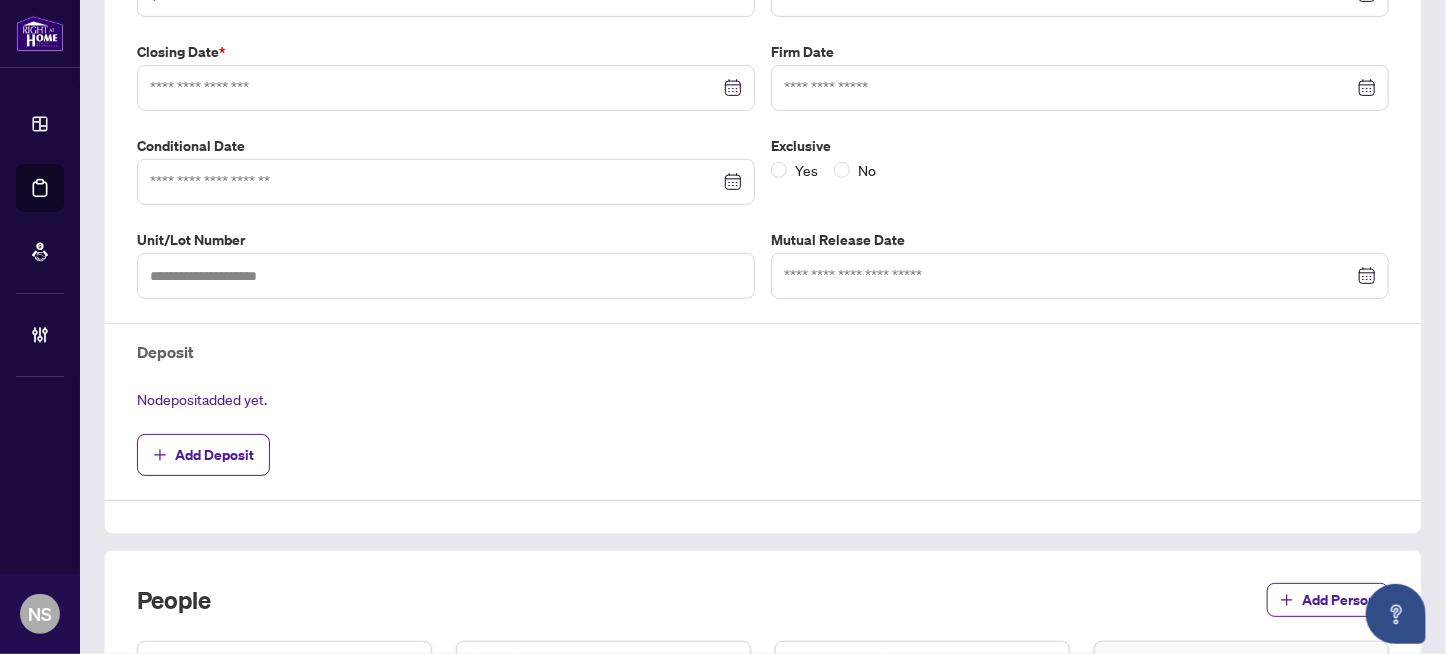 type on "**********" 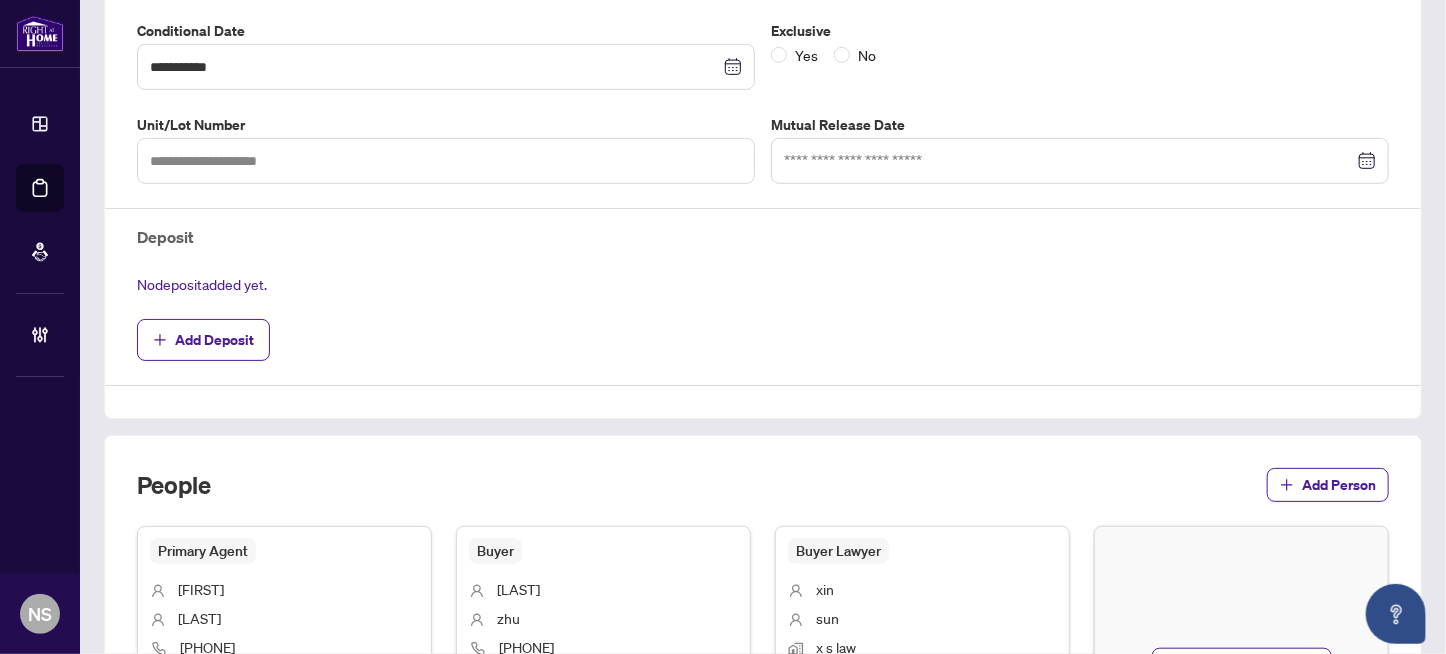scroll, scrollTop: 0, scrollLeft: 0, axis: both 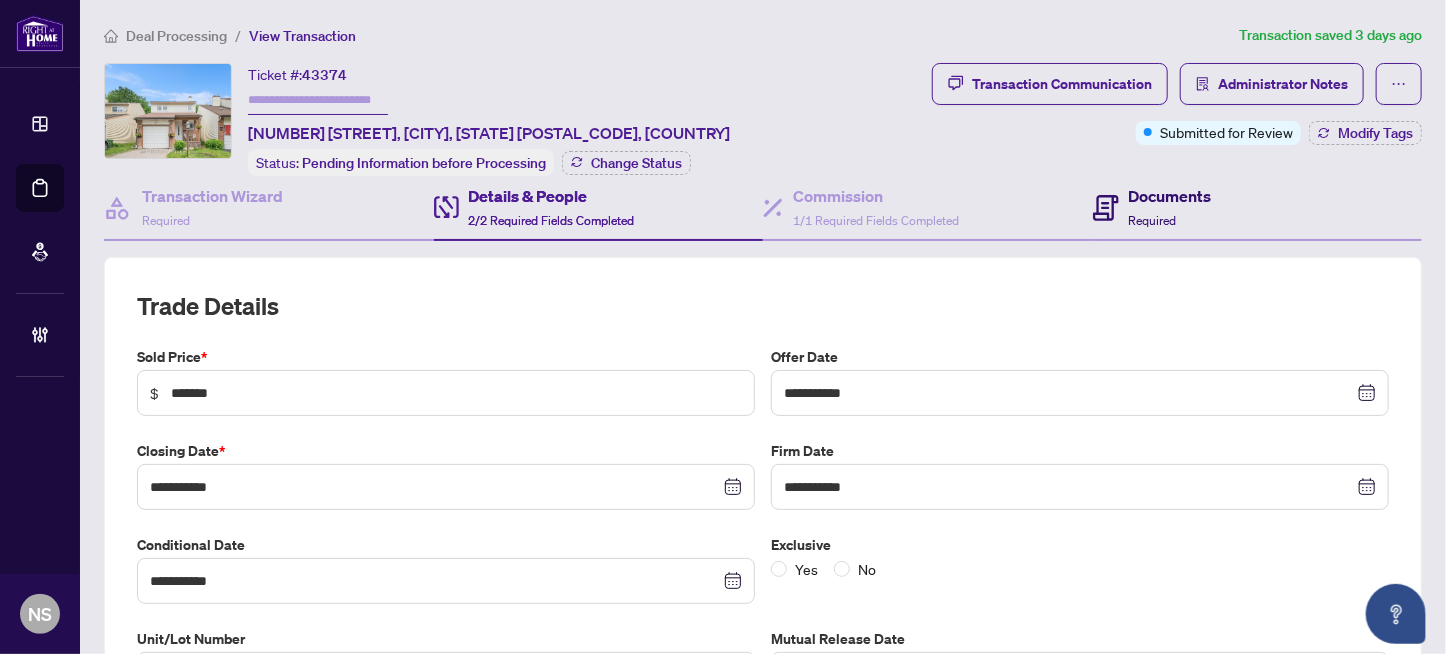 click on "Documents Required" at bounding box center (1170, 207) 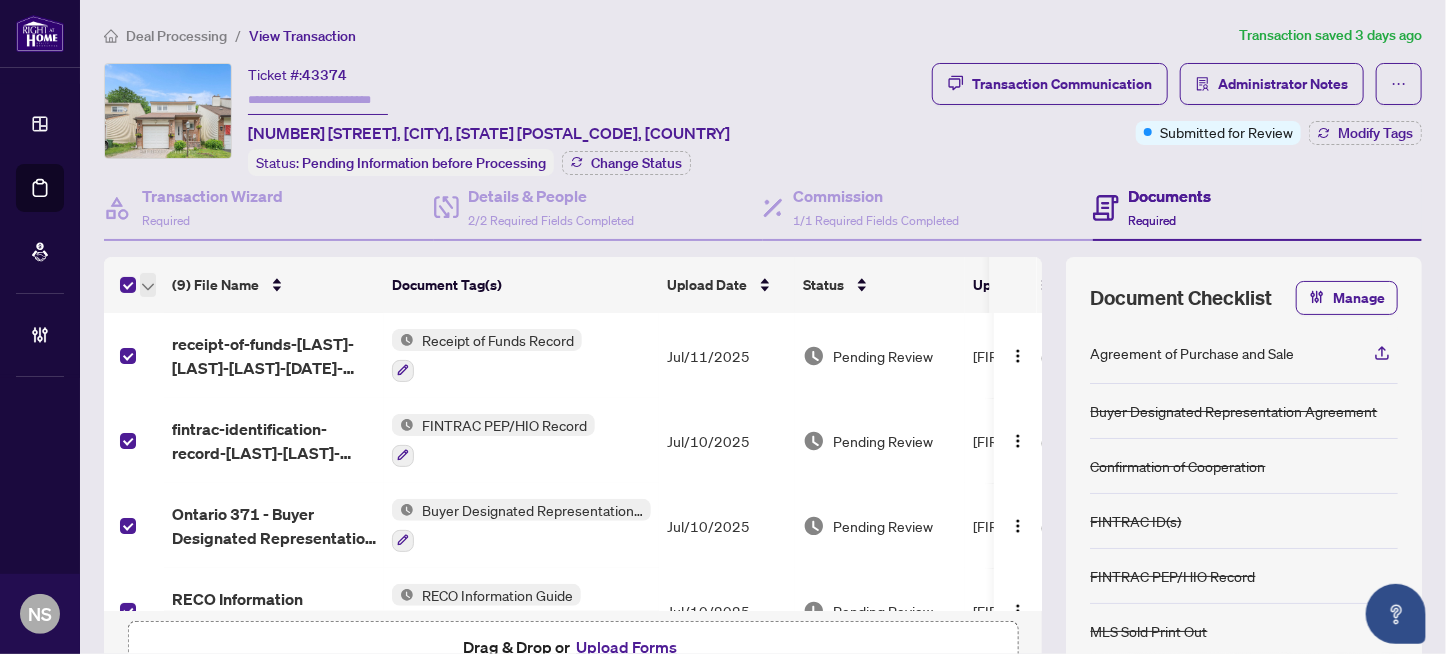 click 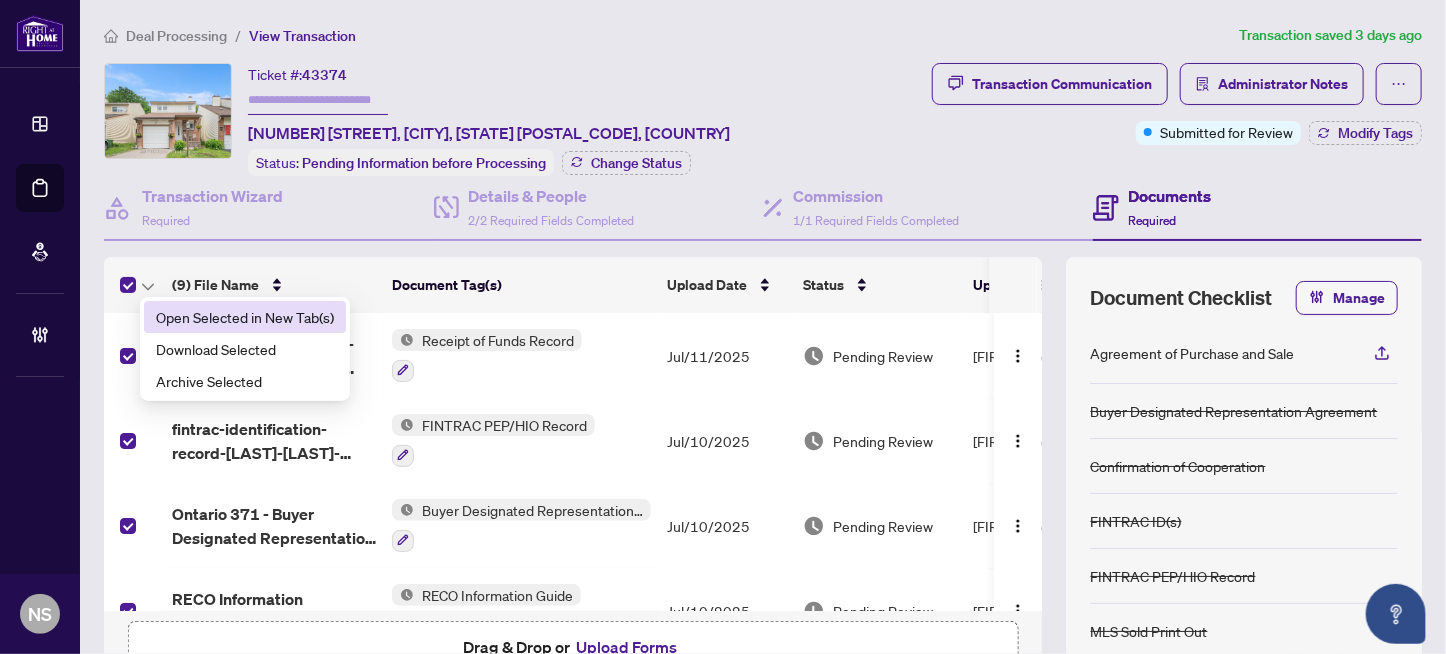 click on "Open Selected in New Tab(s)" at bounding box center [245, 317] 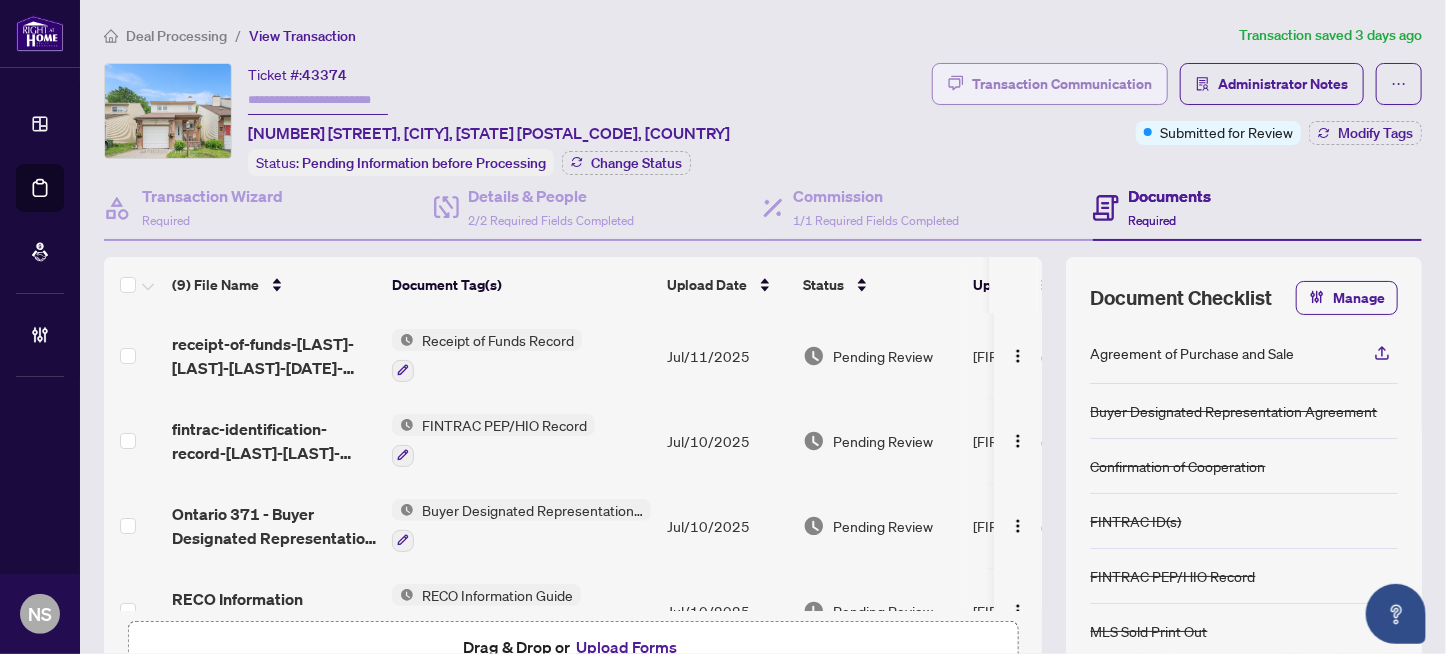 click on "Transaction Communication" at bounding box center [1062, 84] 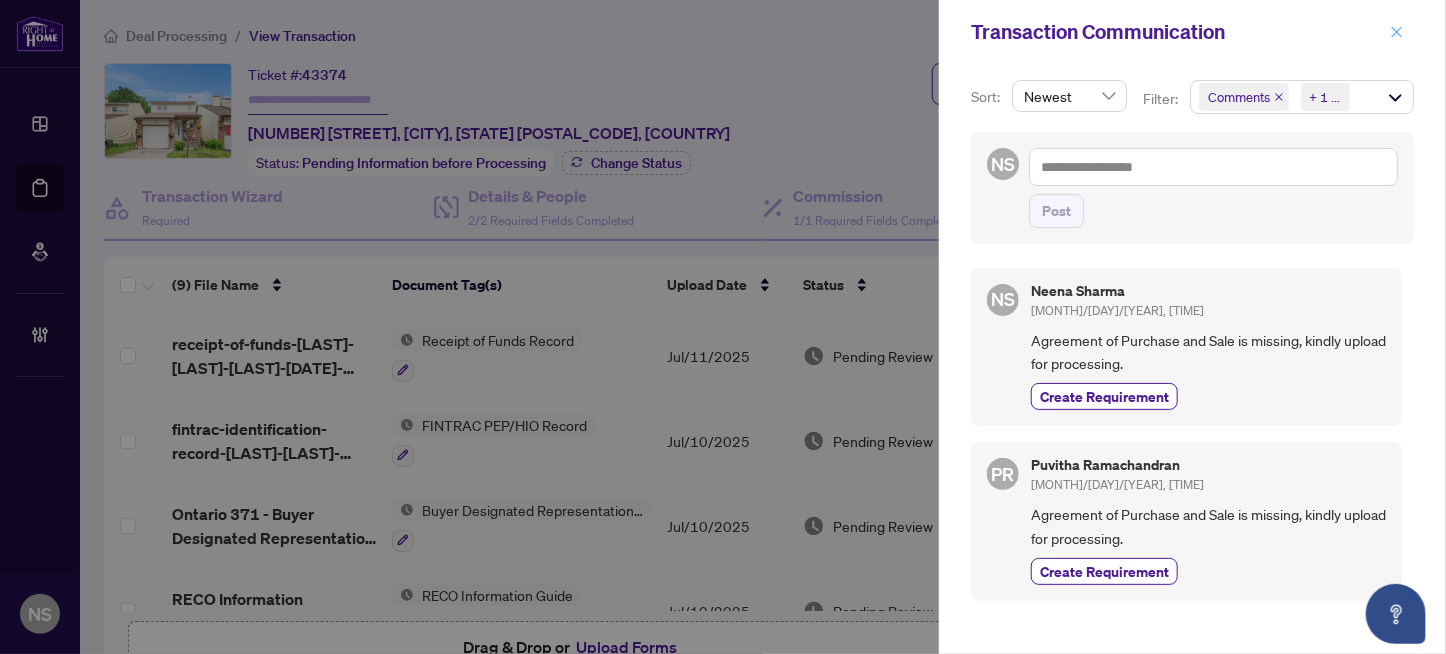 click 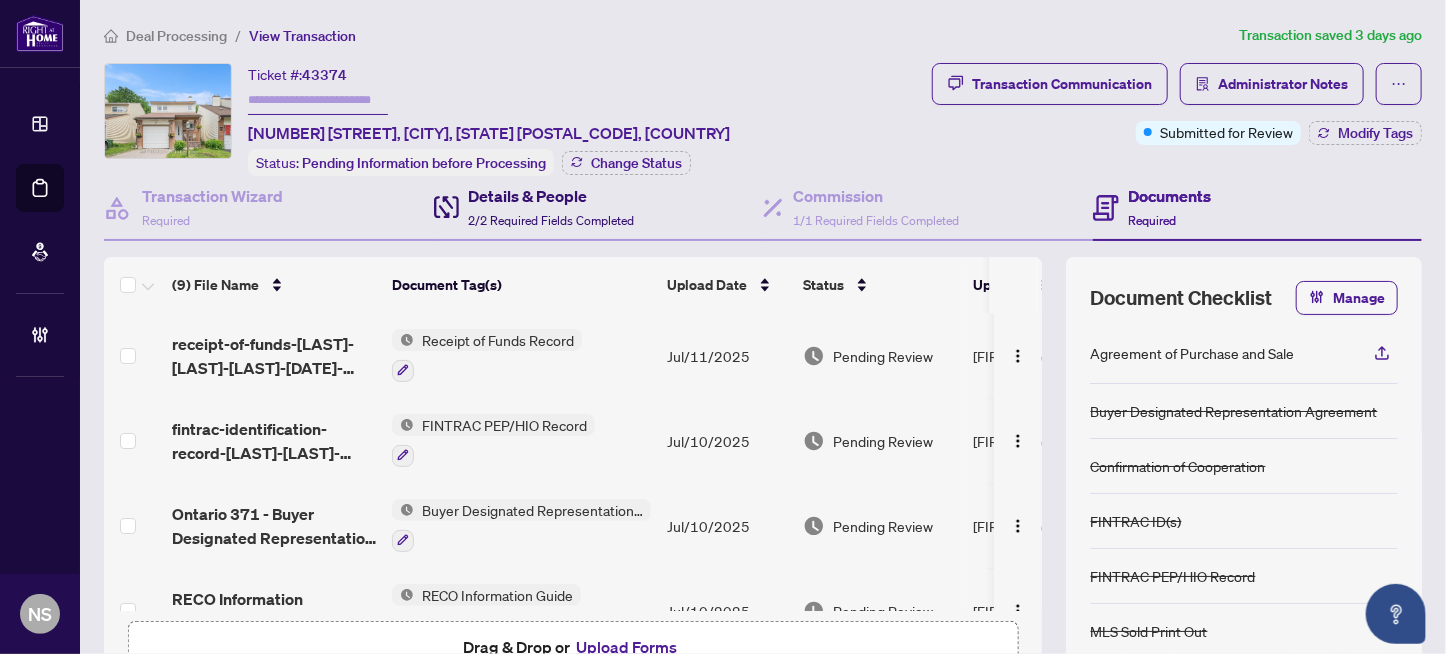 click on "Details & People" at bounding box center (552, 196) 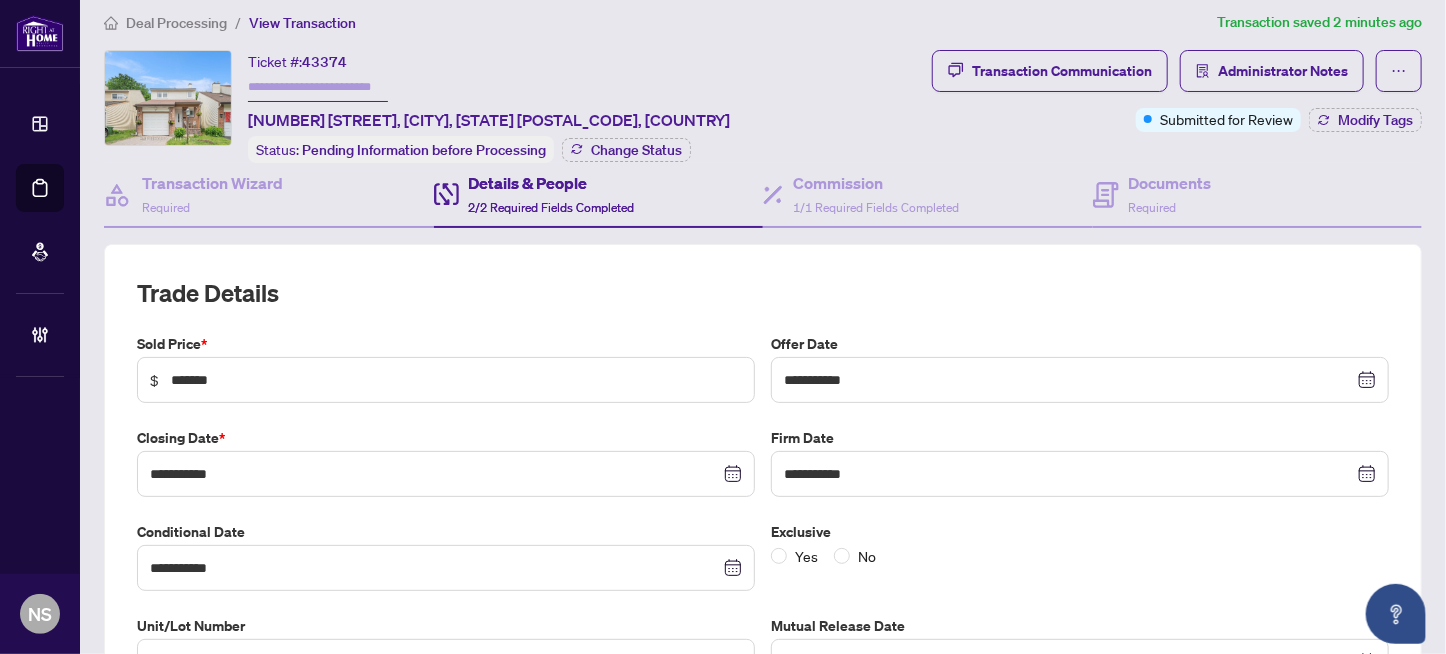 scroll, scrollTop: 0, scrollLeft: 0, axis: both 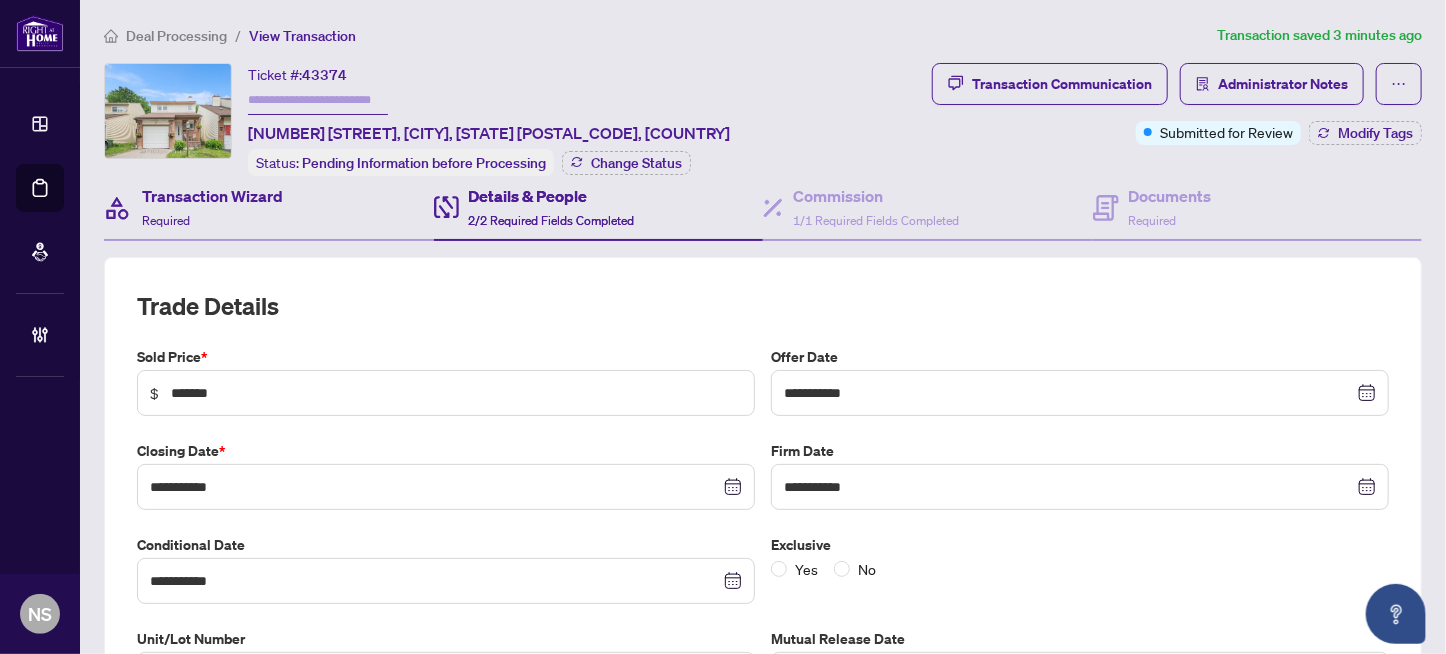 click on "Transaction Wizard Required" at bounding box center [269, 208] 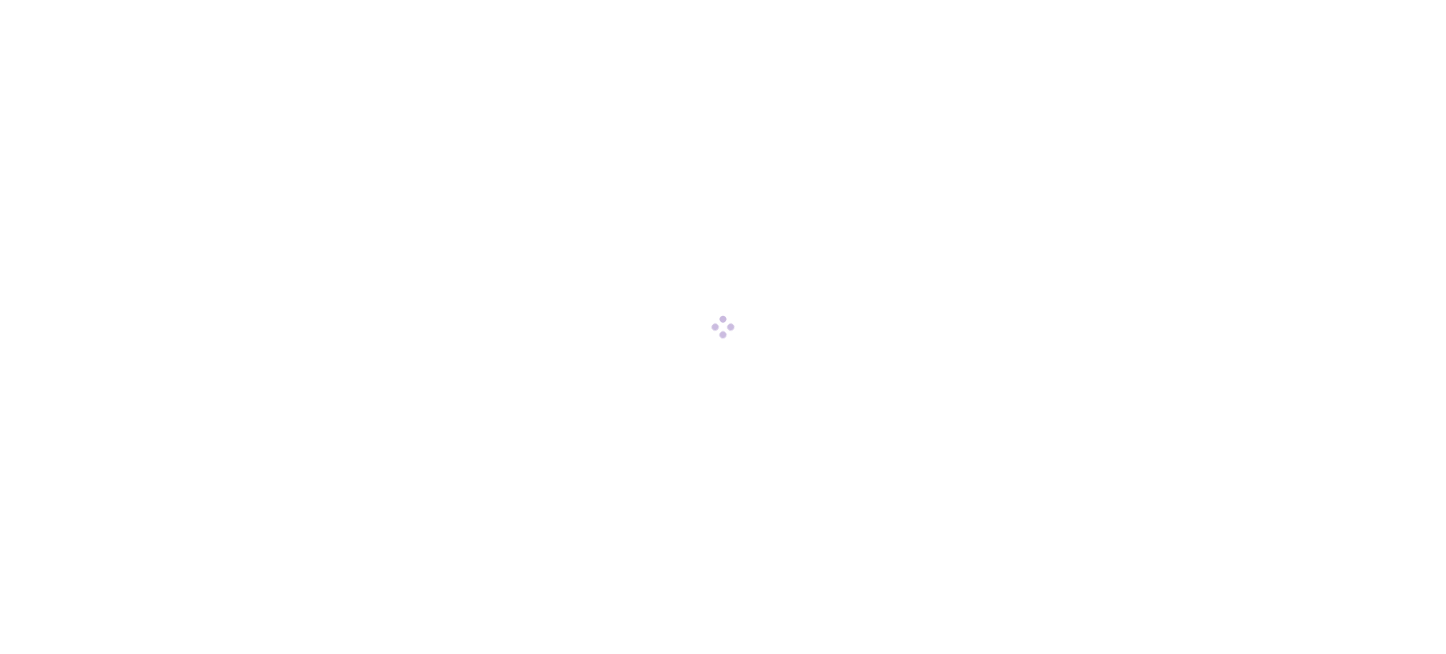 scroll, scrollTop: 0, scrollLeft: 0, axis: both 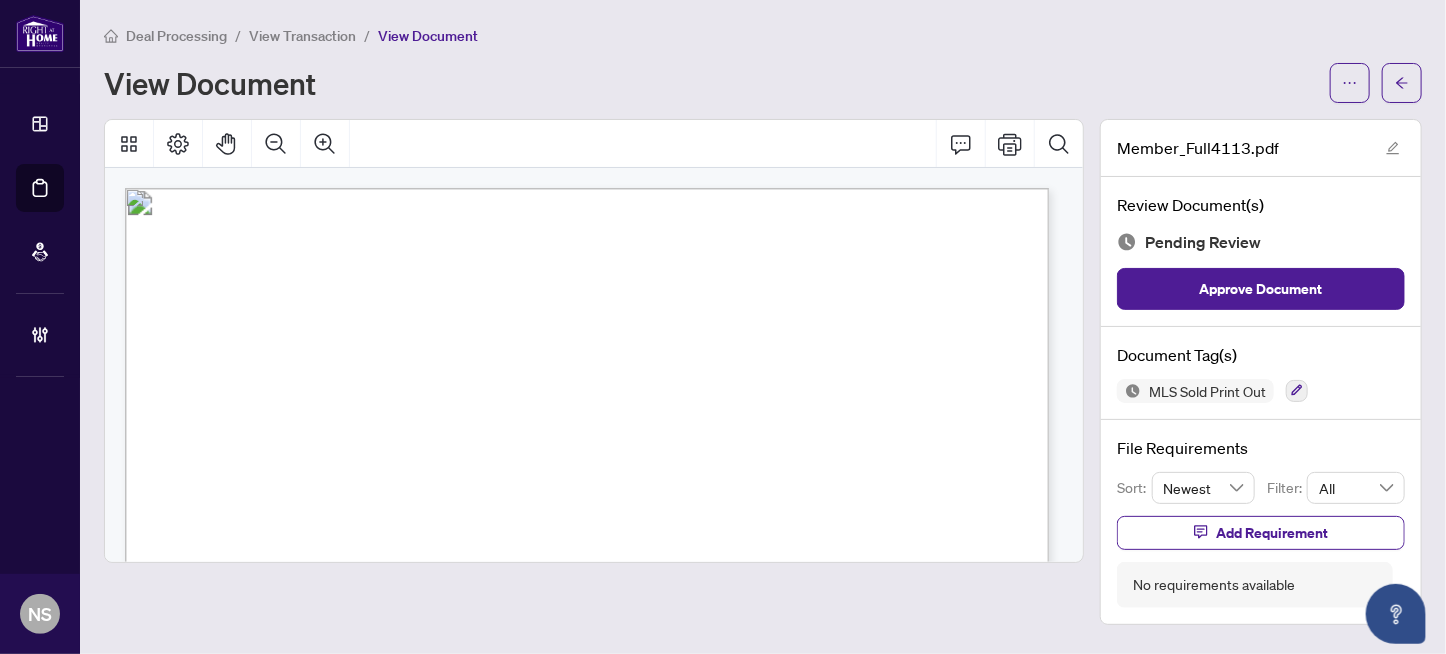 click on "5 Benlark Rd Ottawa" at bounding box center (283, 303) 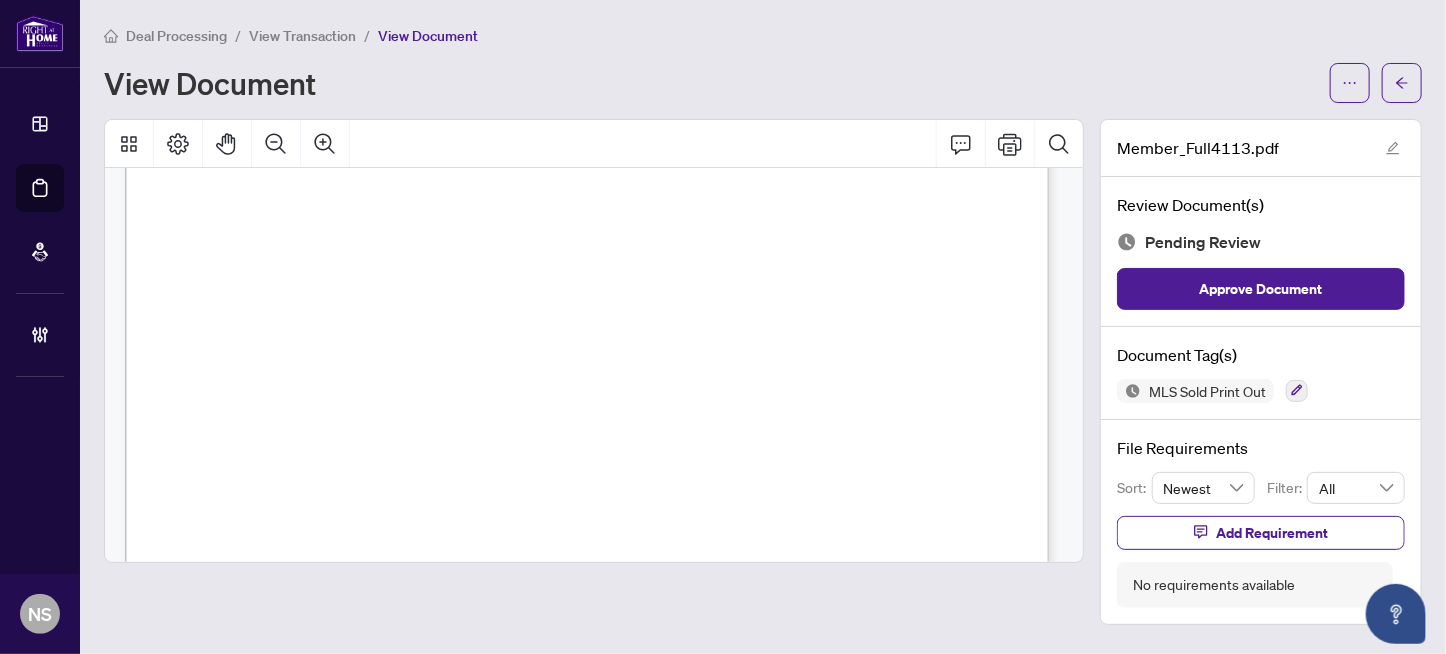 scroll, scrollTop: 2067, scrollLeft: 0, axis: vertical 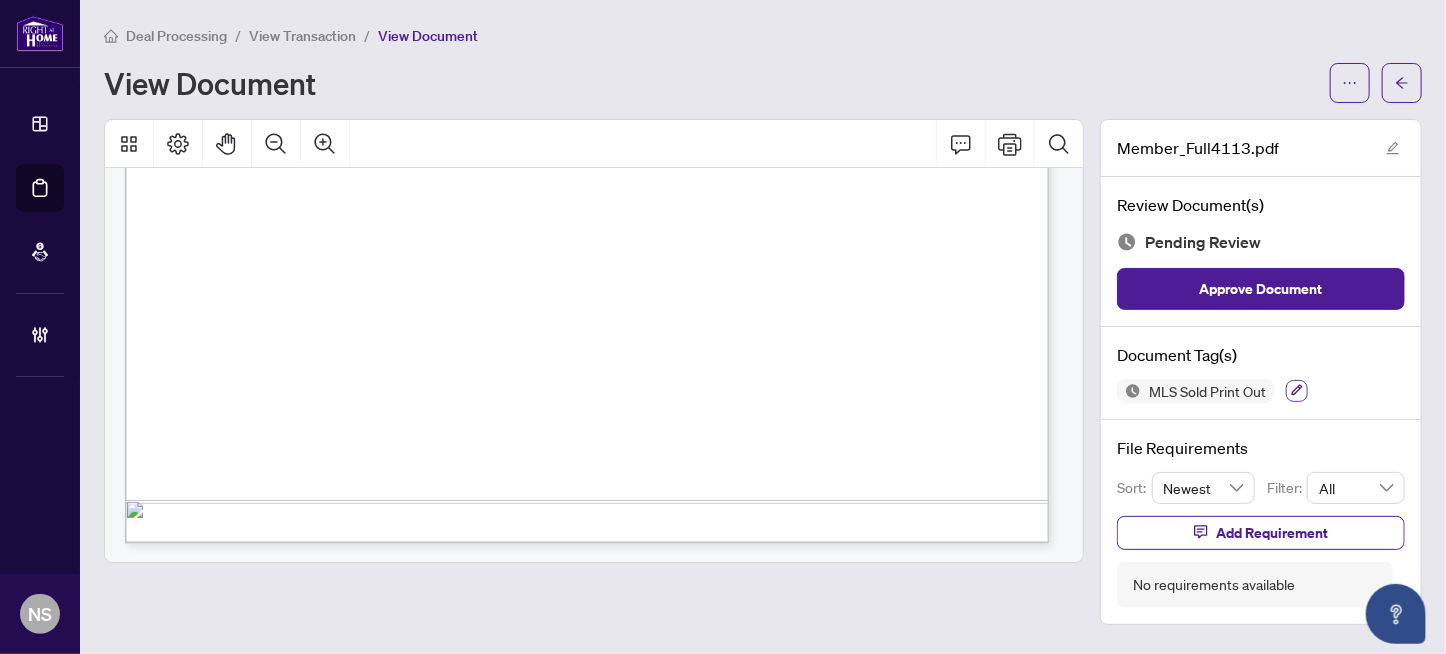 click 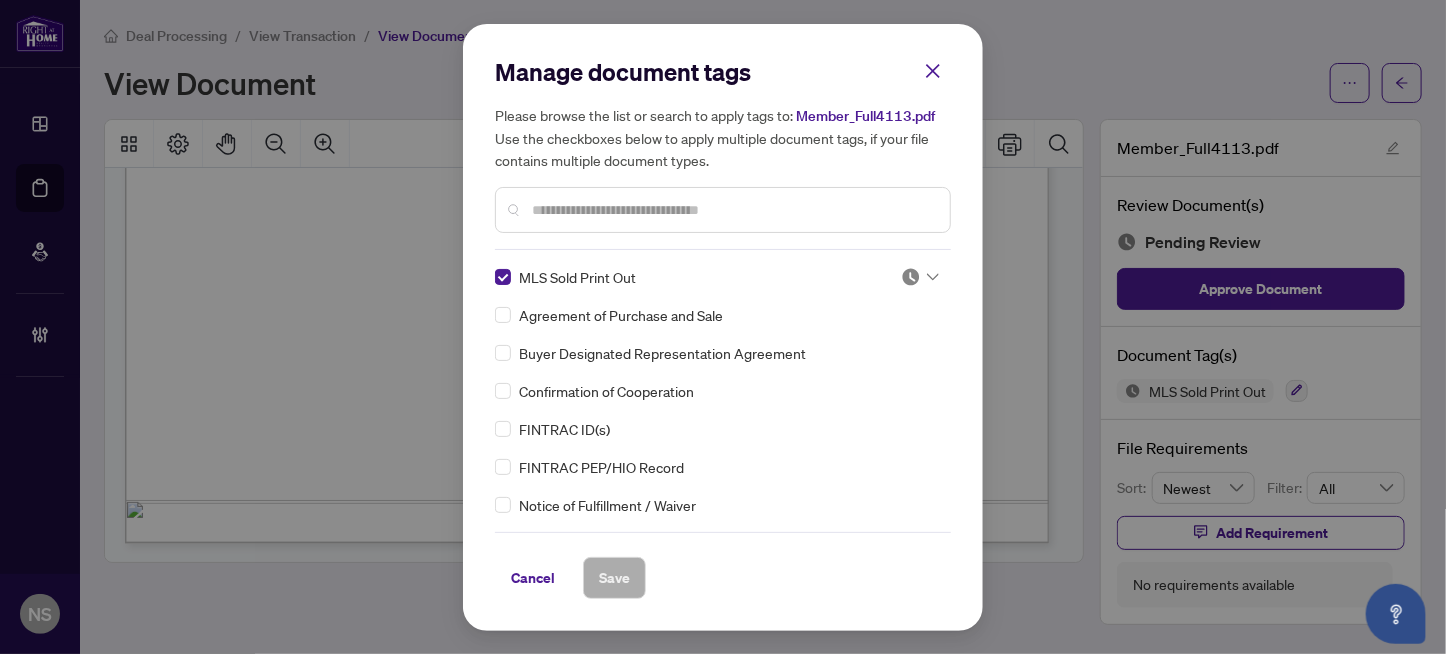 click at bounding box center [911, 277] 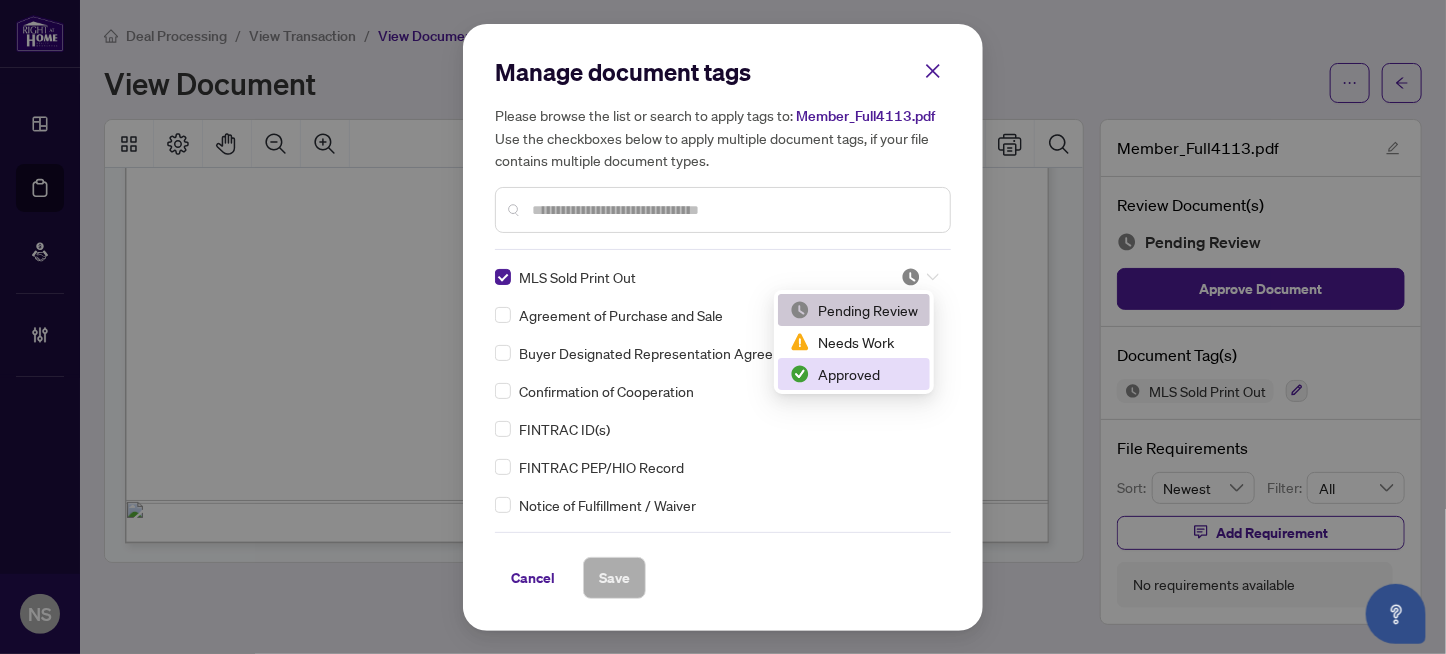 click on "Approved" at bounding box center (854, 374) 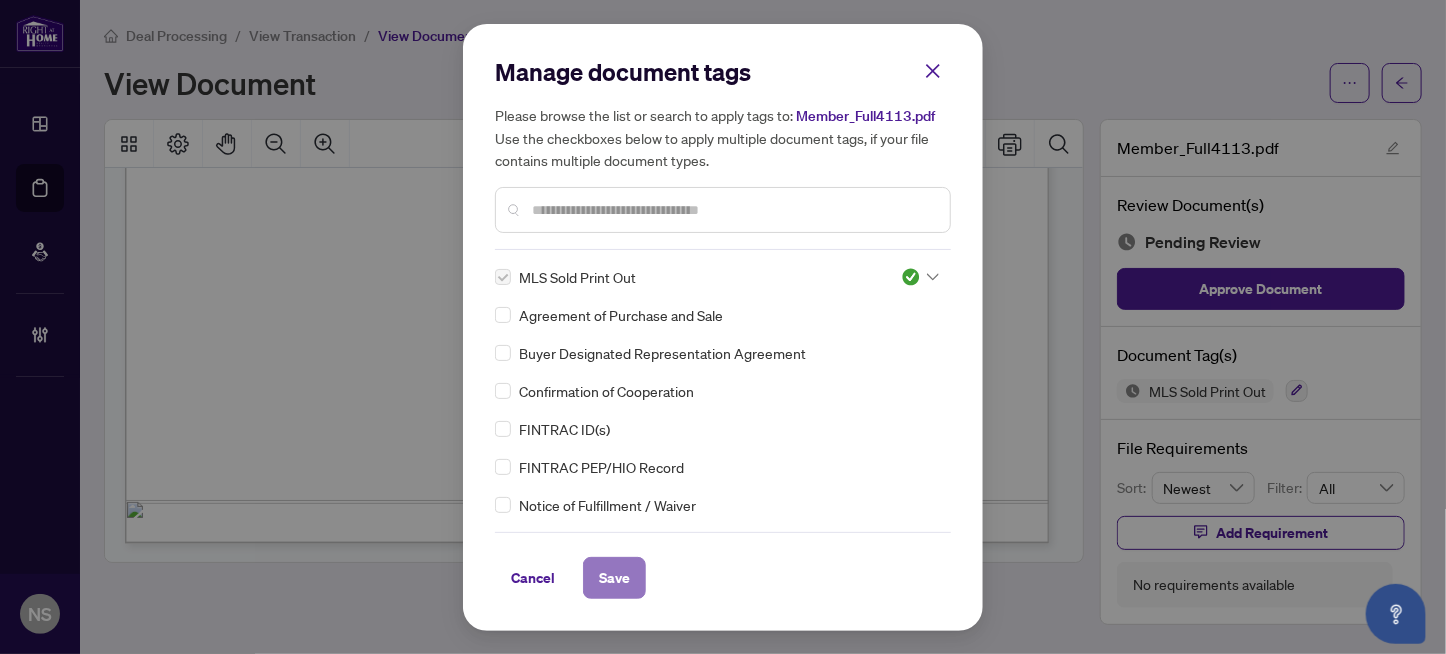 click on "Save" at bounding box center [614, 578] 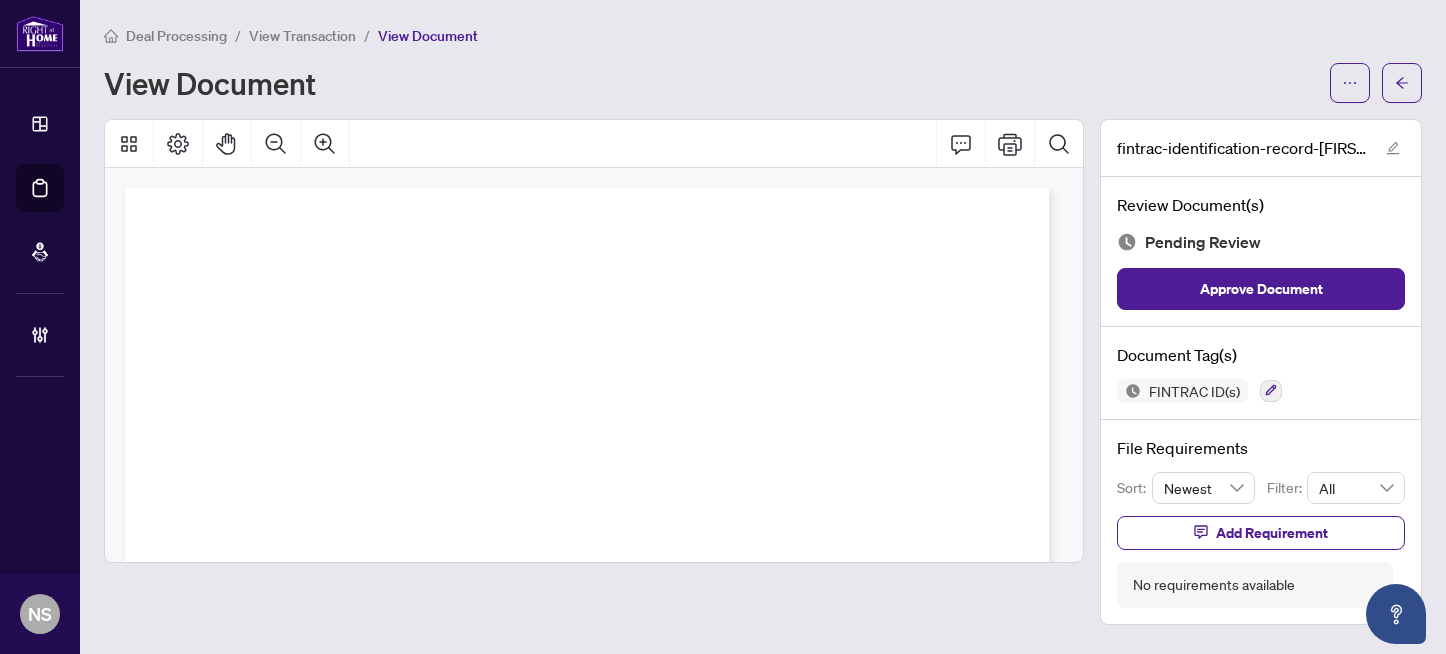 scroll, scrollTop: 0, scrollLeft: 0, axis: both 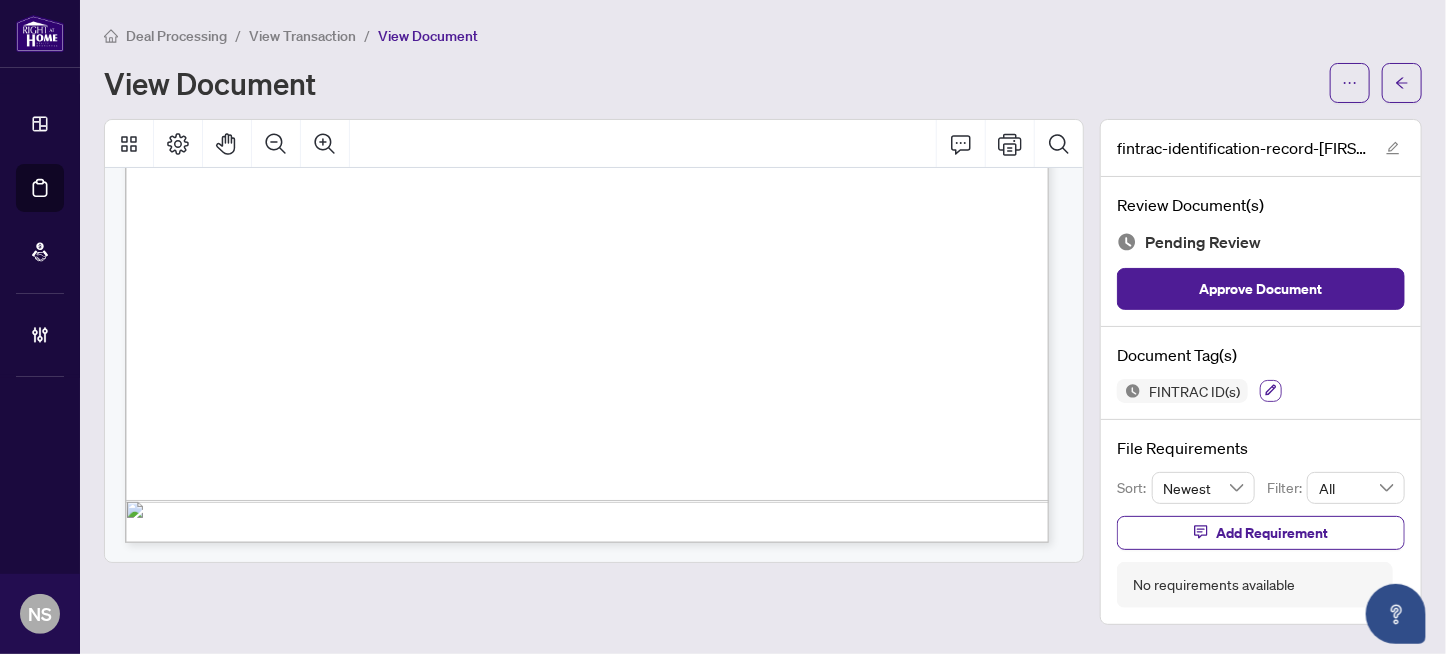 click 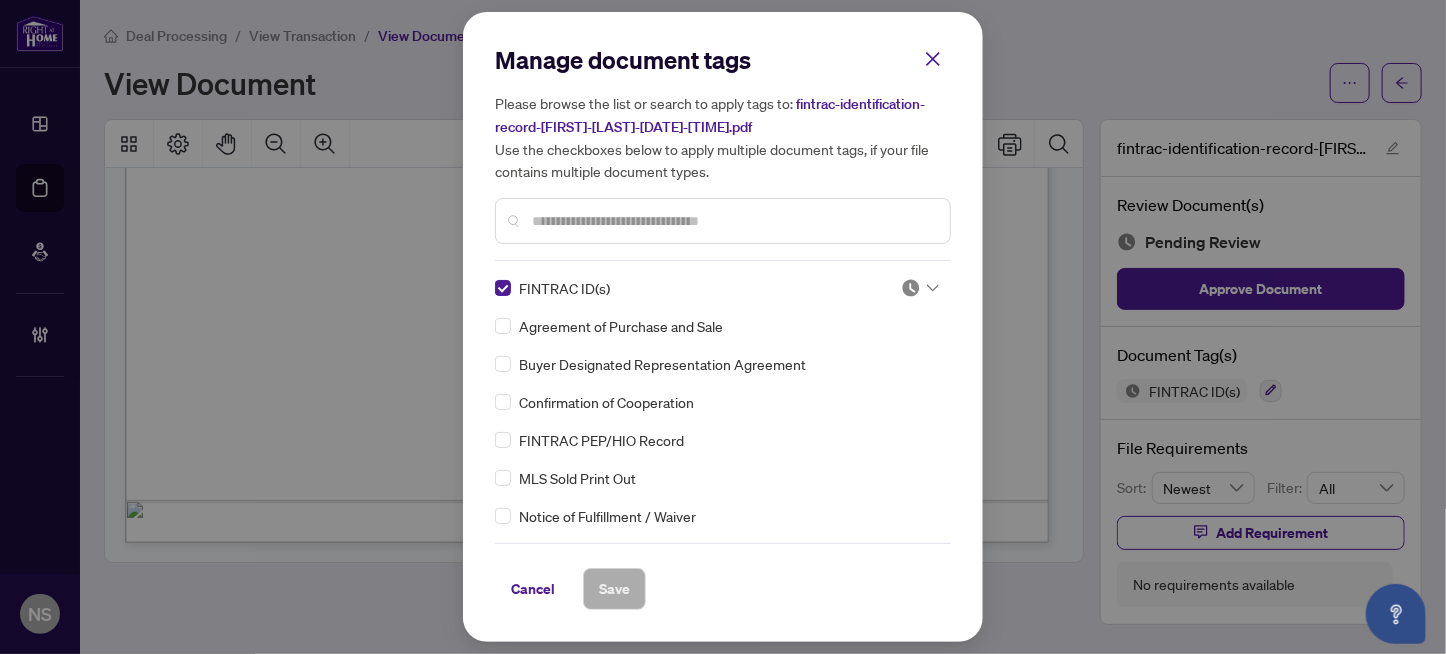 click at bounding box center [911, 288] 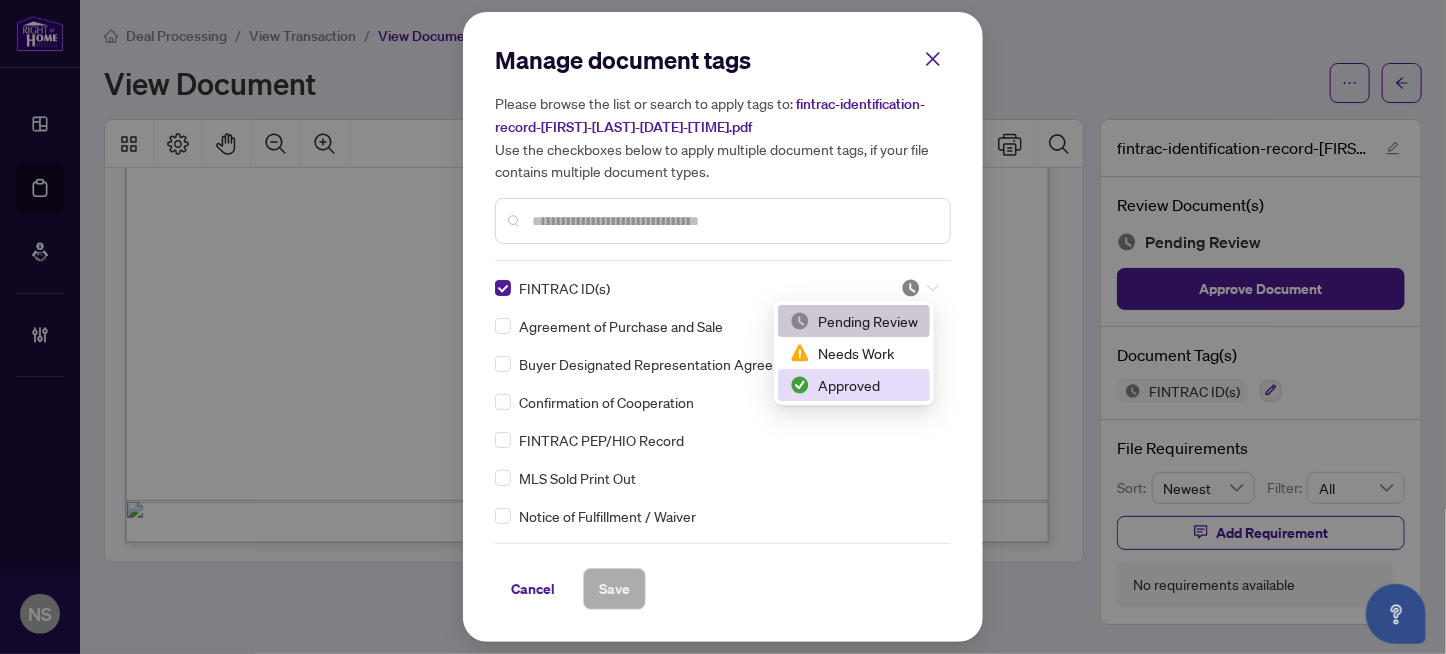 drag, startPoint x: 841, startPoint y: 391, endPoint x: 649, endPoint y: 582, distance: 270.8228 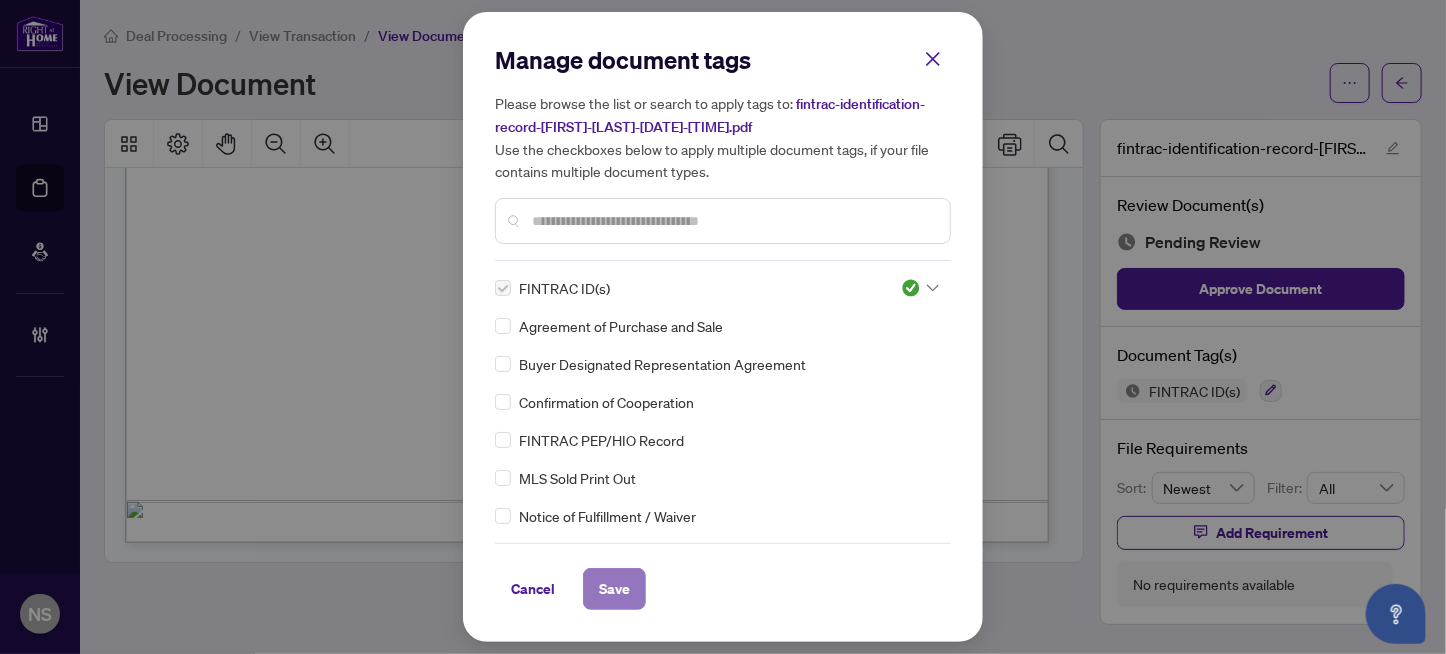 click on "Save" at bounding box center [614, 589] 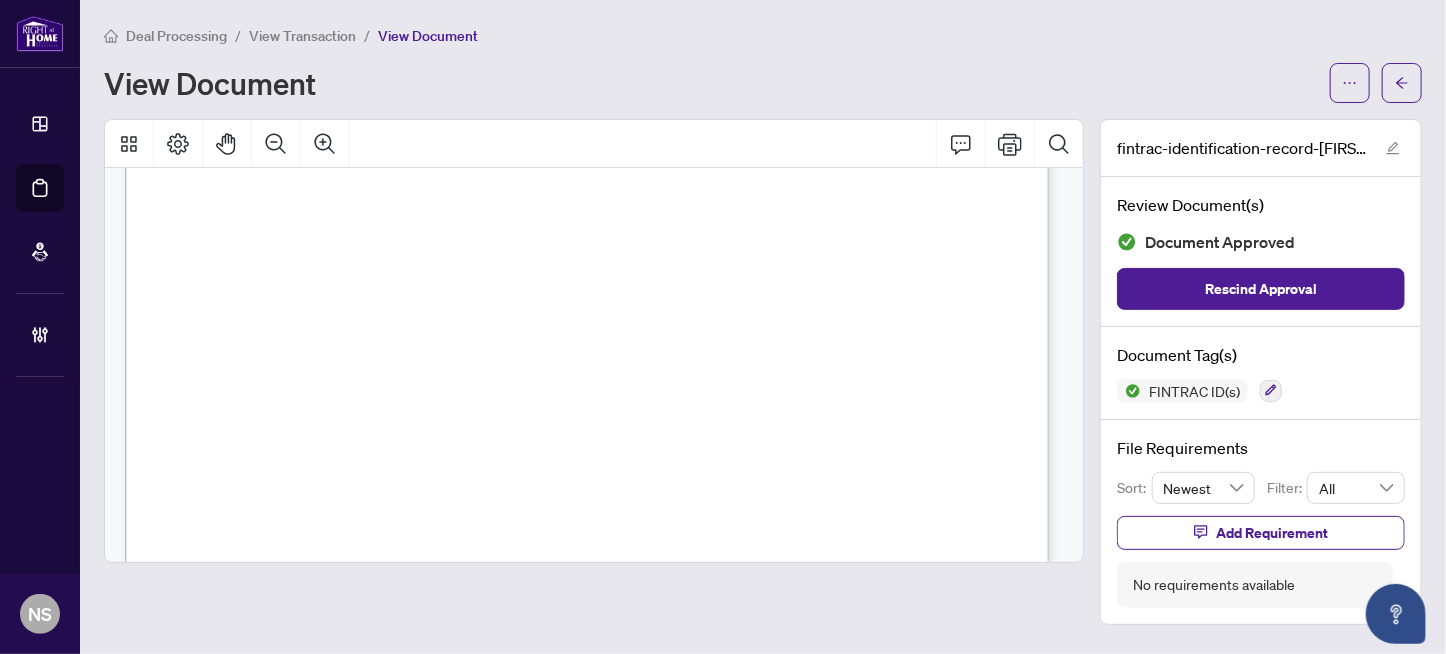 scroll, scrollTop: 7500, scrollLeft: 0, axis: vertical 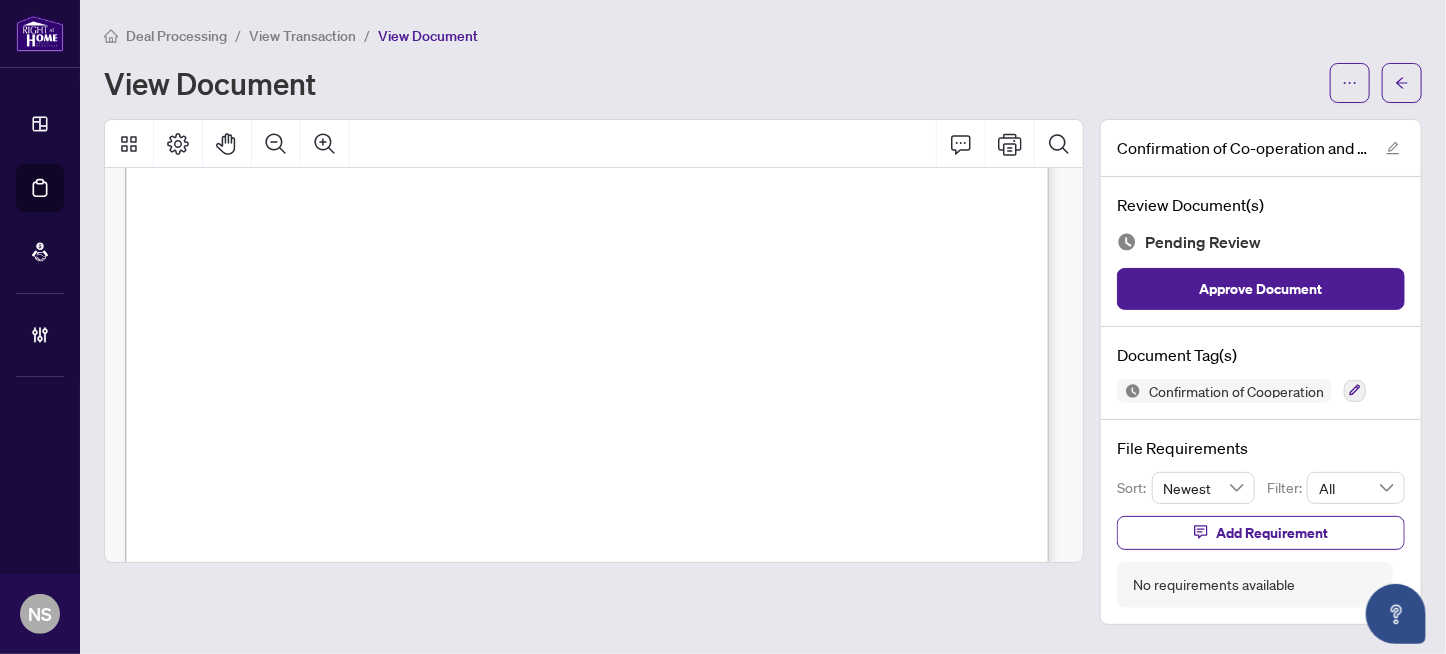 click on "[STREET]" at bounding box center (508, 306) 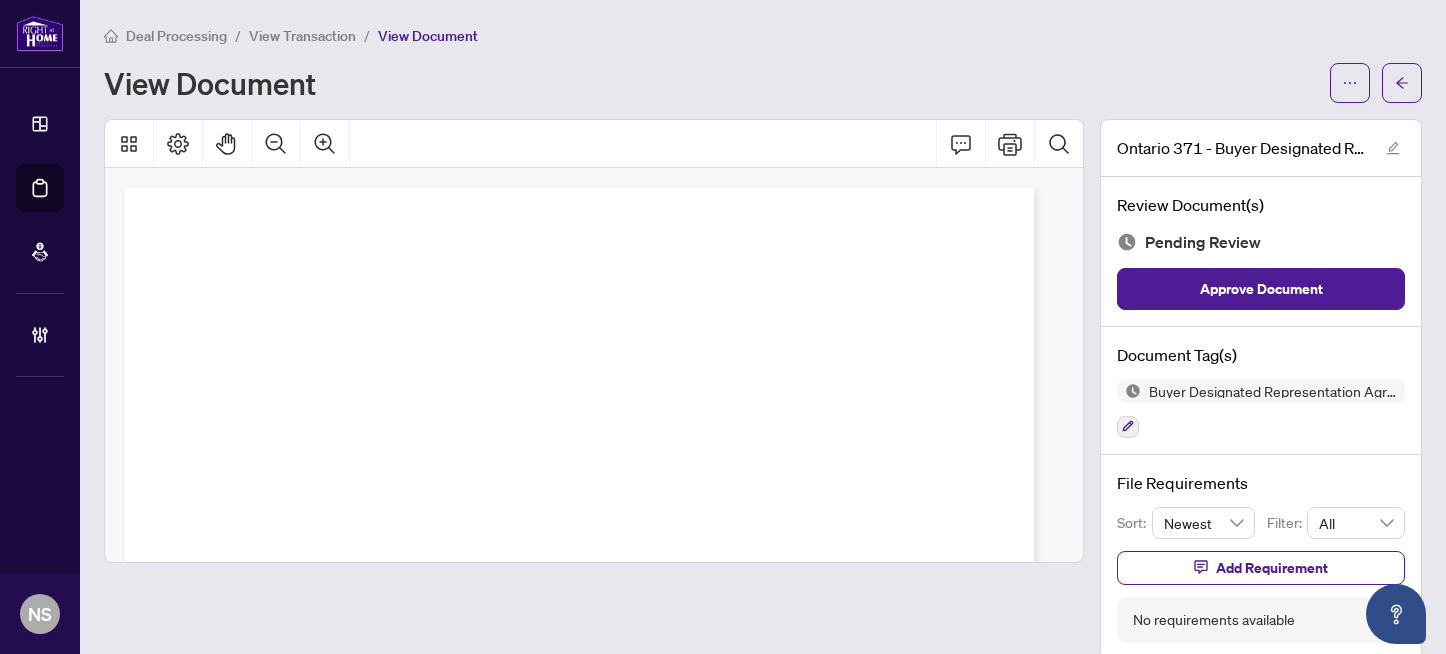 scroll, scrollTop: 0, scrollLeft: 0, axis: both 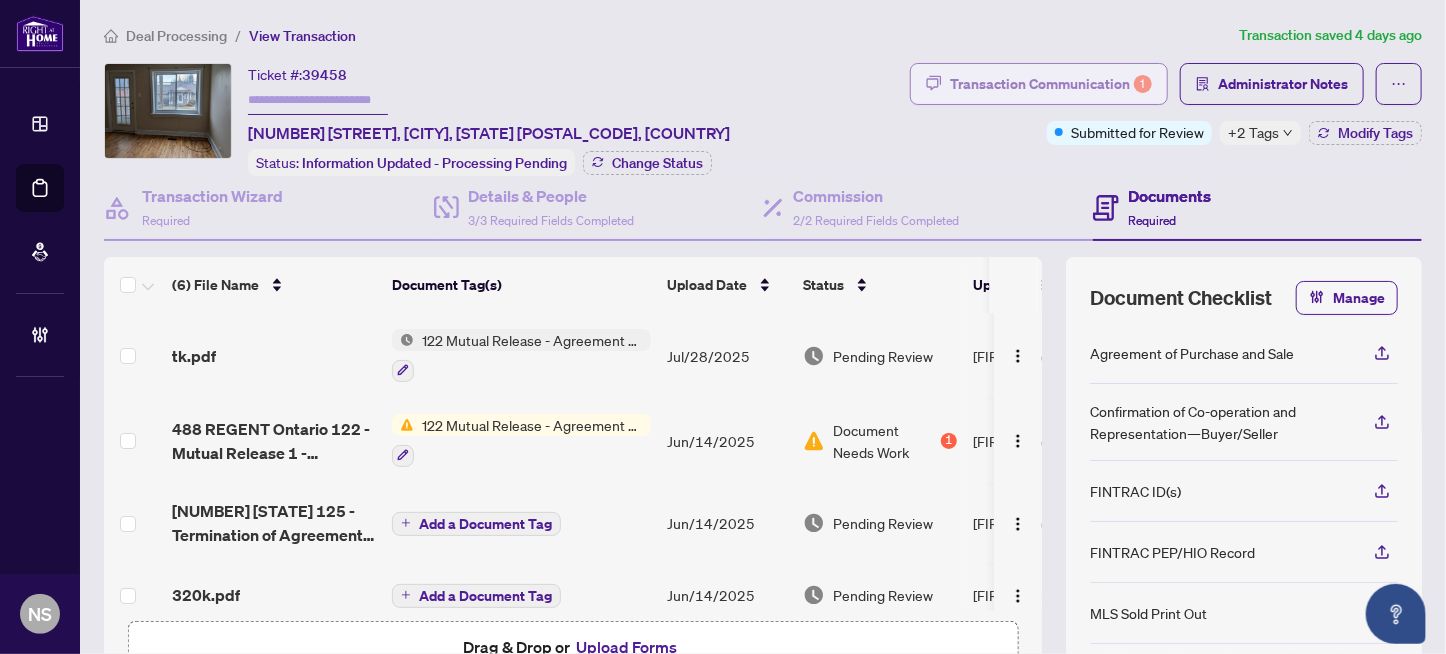 click on "Transaction Communication 1" at bounding box center [1051, 84] 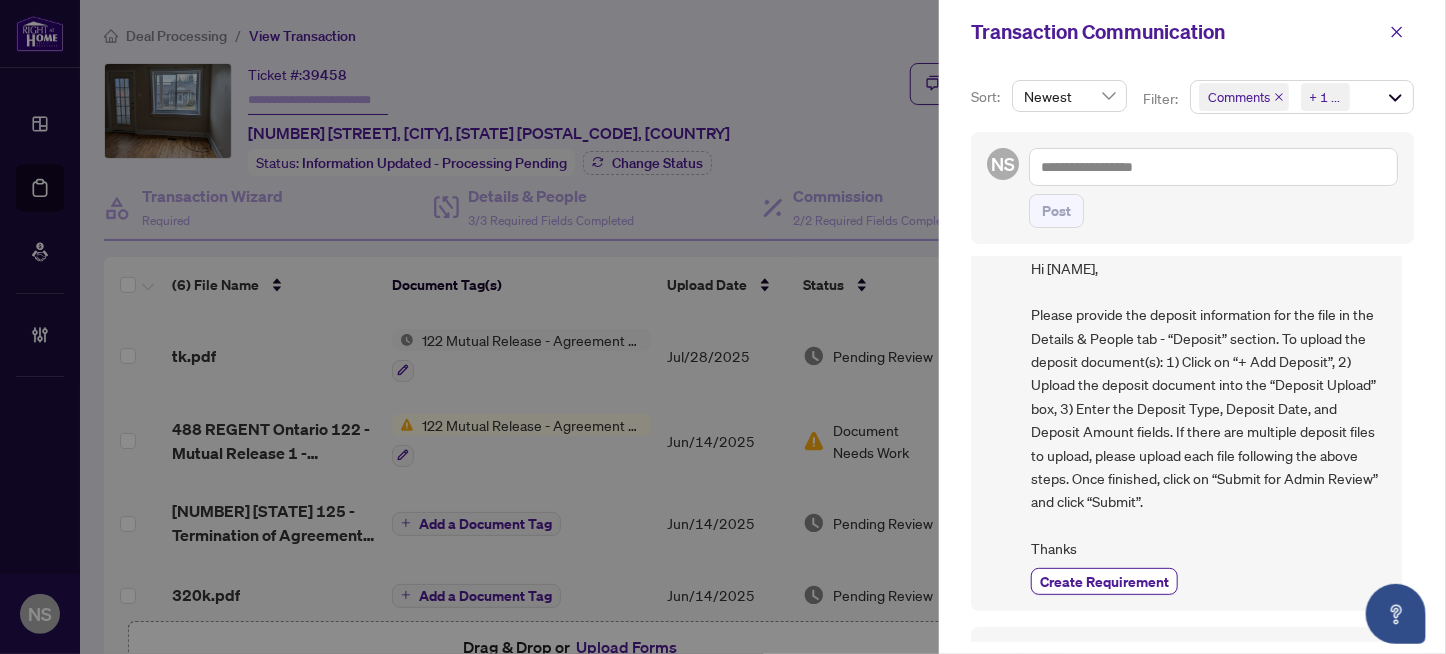 scroll, scrollTop: 0, scrollLeft: 0, axis: both 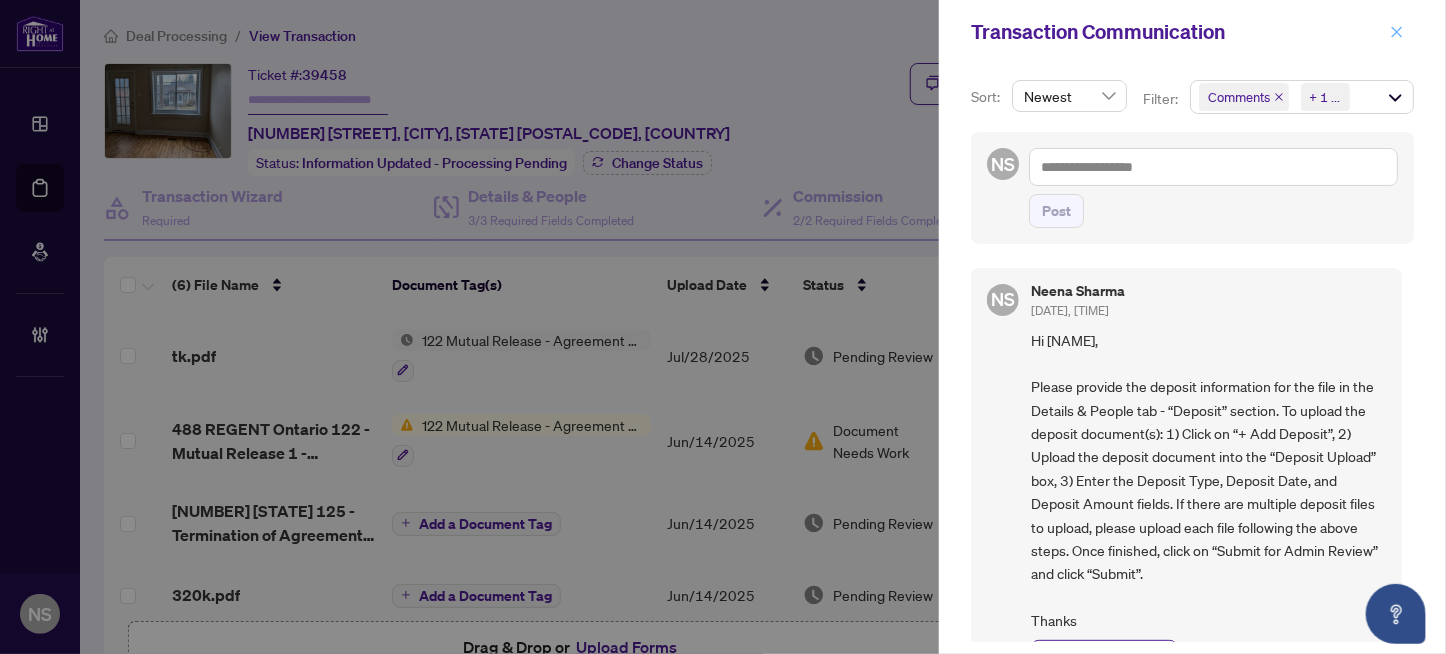 click 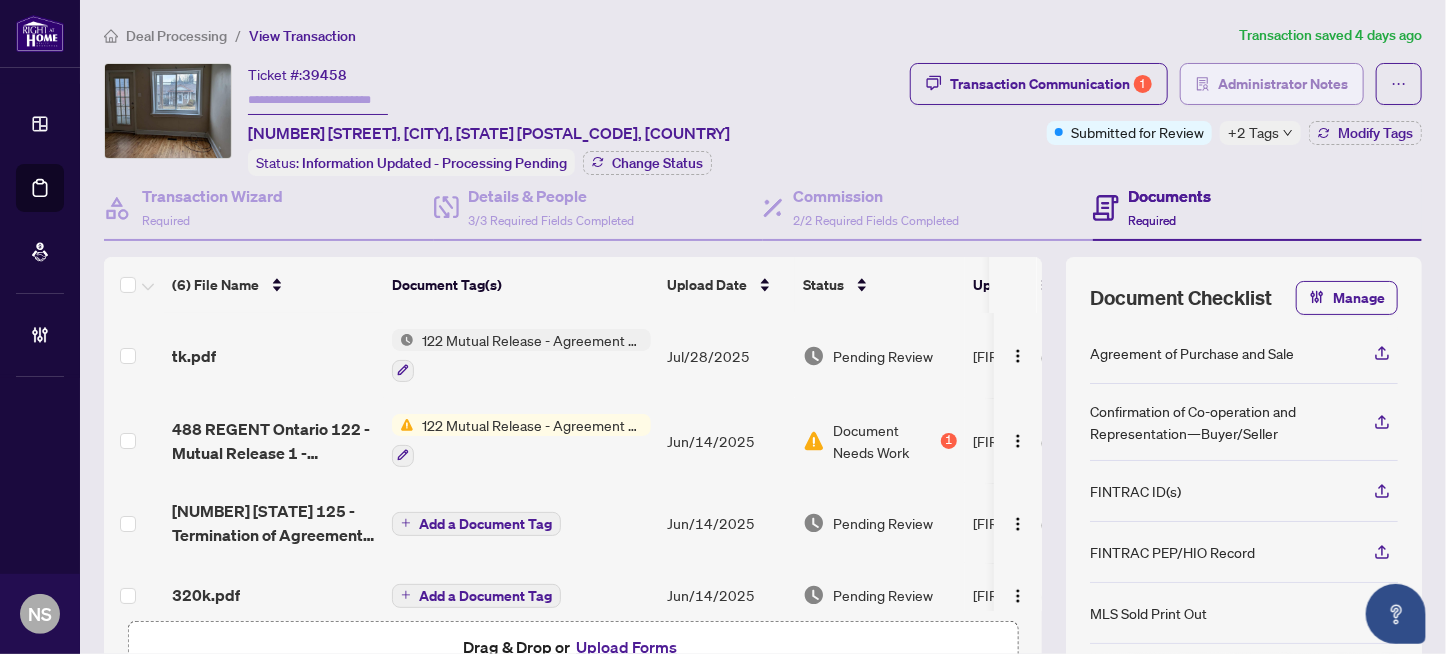 click on "Administrator Notes" at bounding box center (1283, 84) 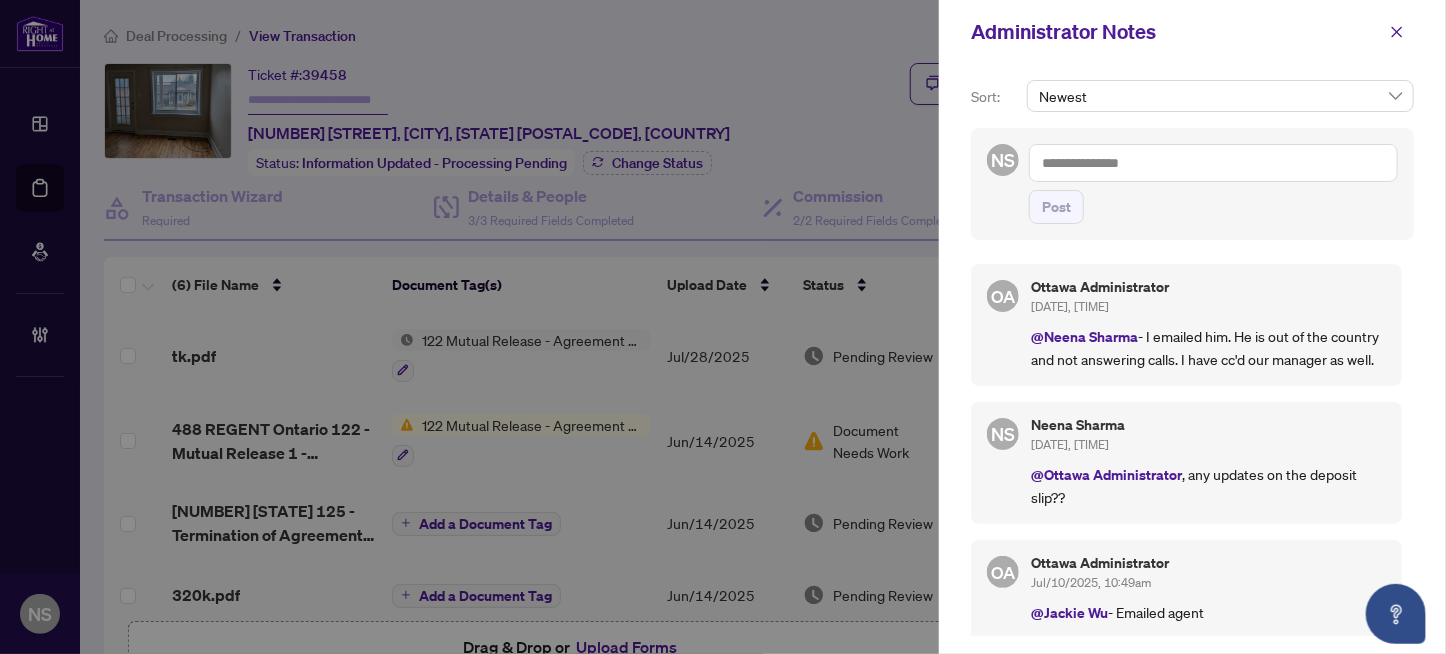 click at bounding box center (1213, 163) 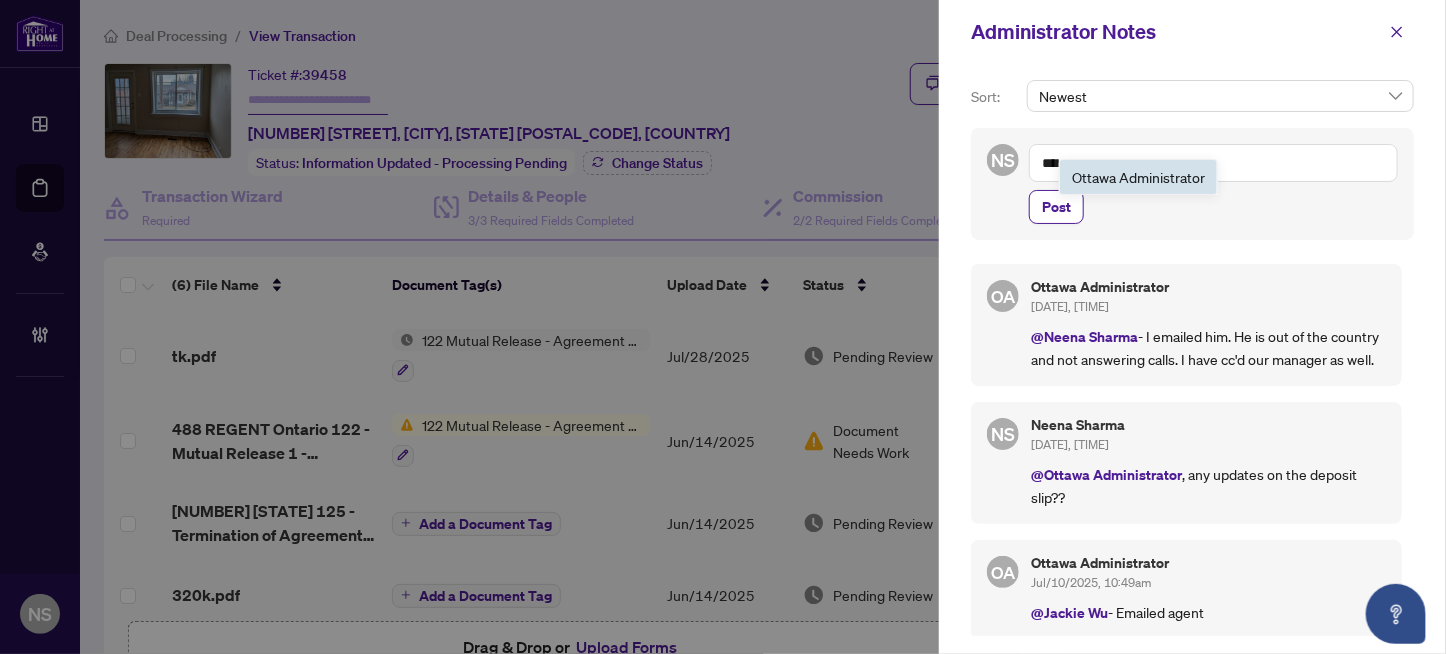 drag, startPoint x: 1100, startPoint y: 176, endPoint x: 1356, endPoint y: 204, distance: 257.5267 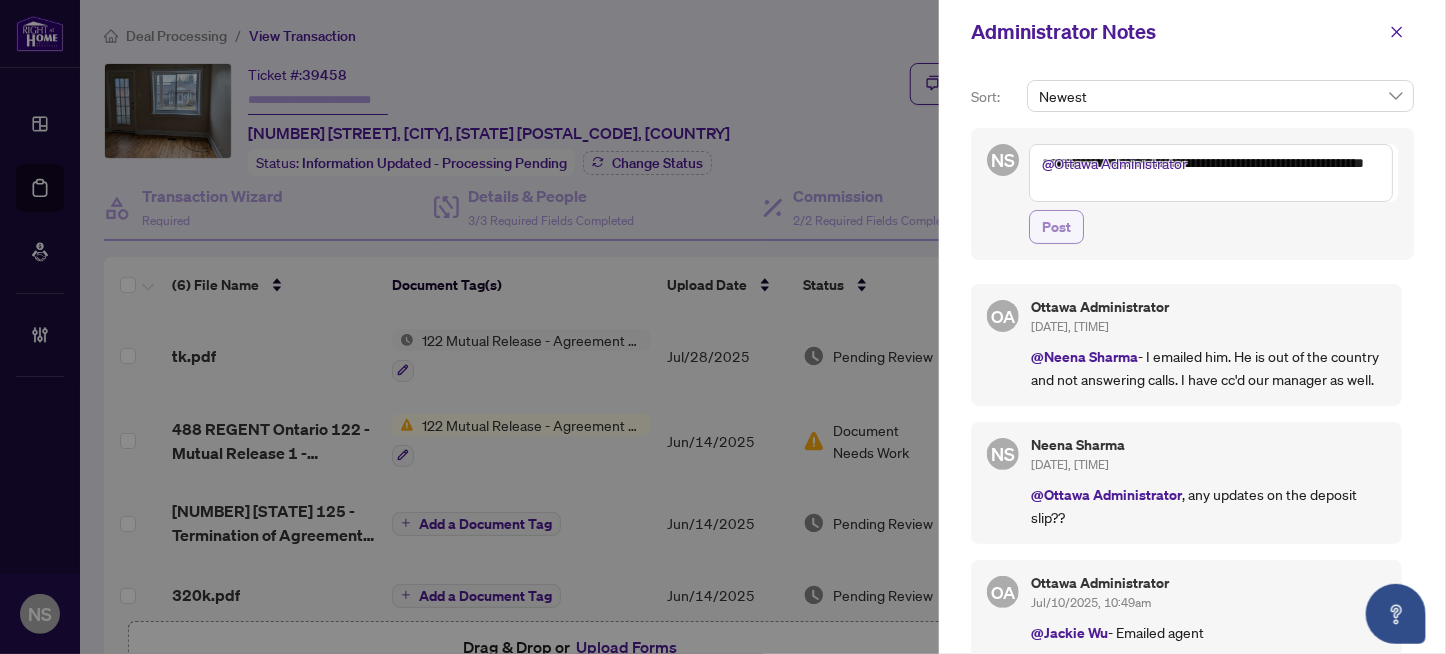 type on "**********" 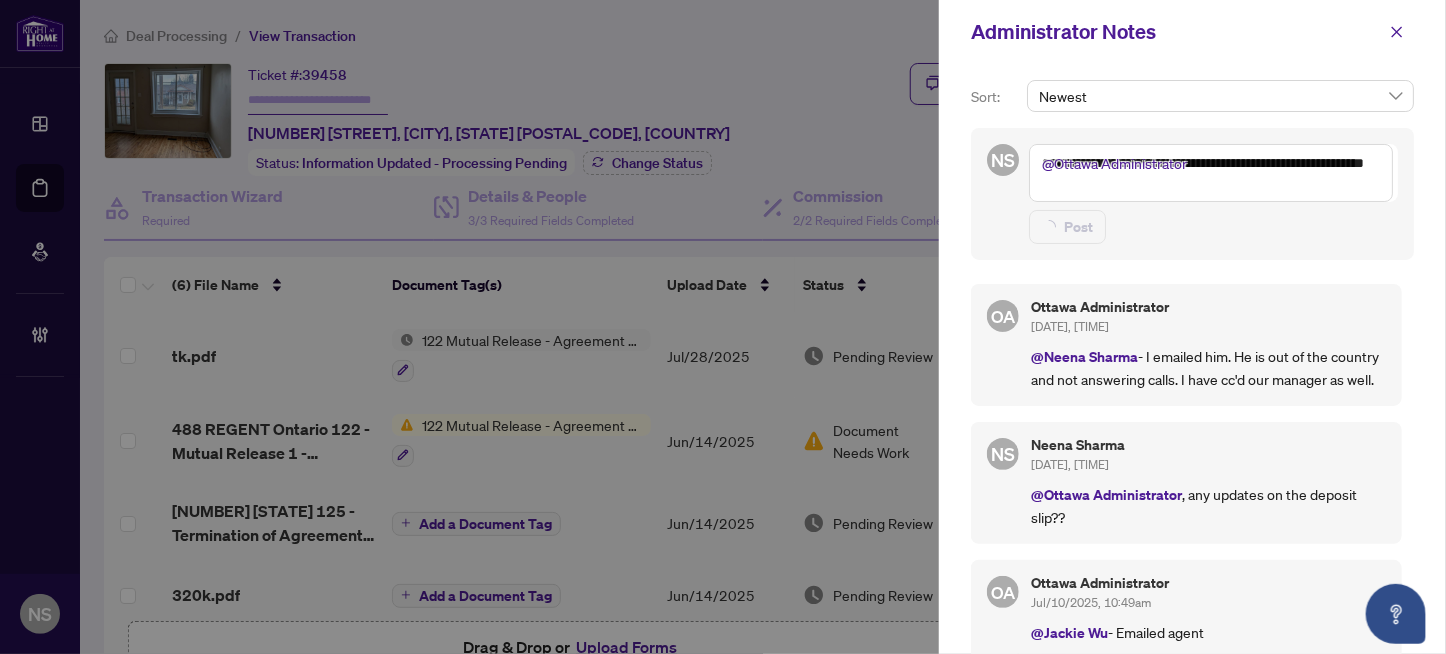 type 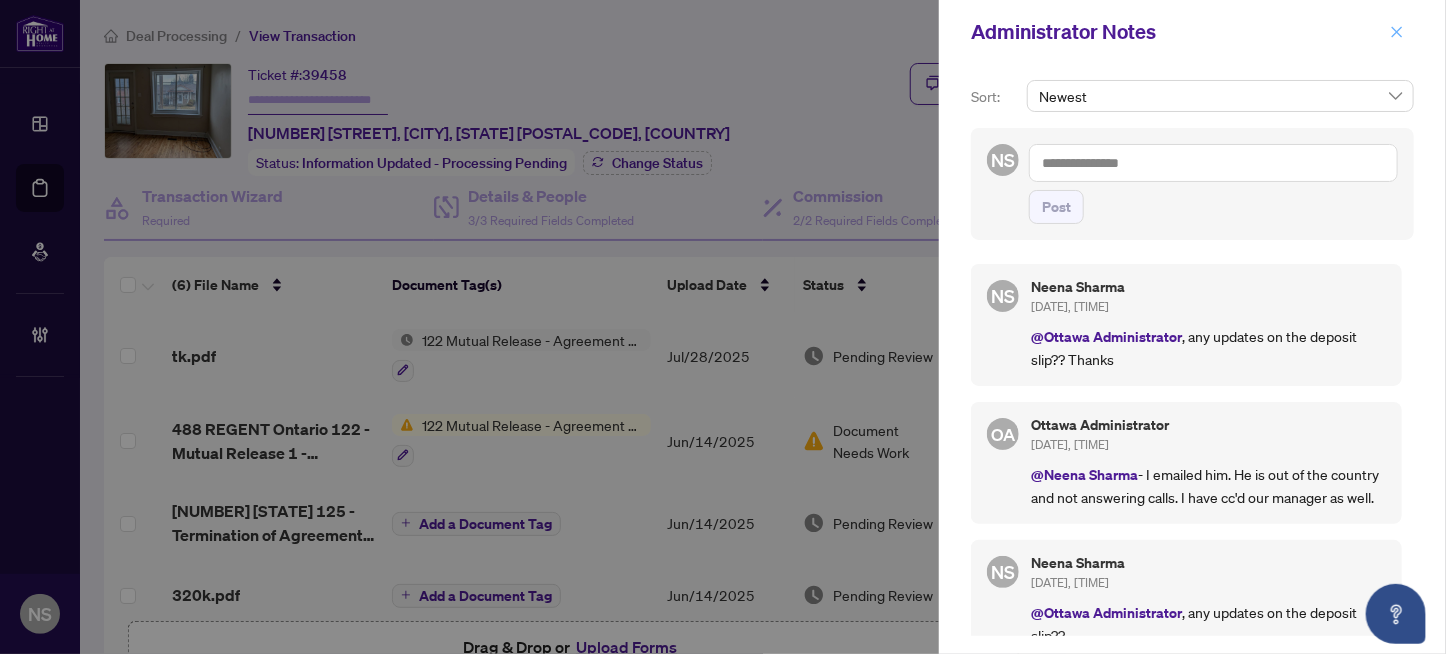 click 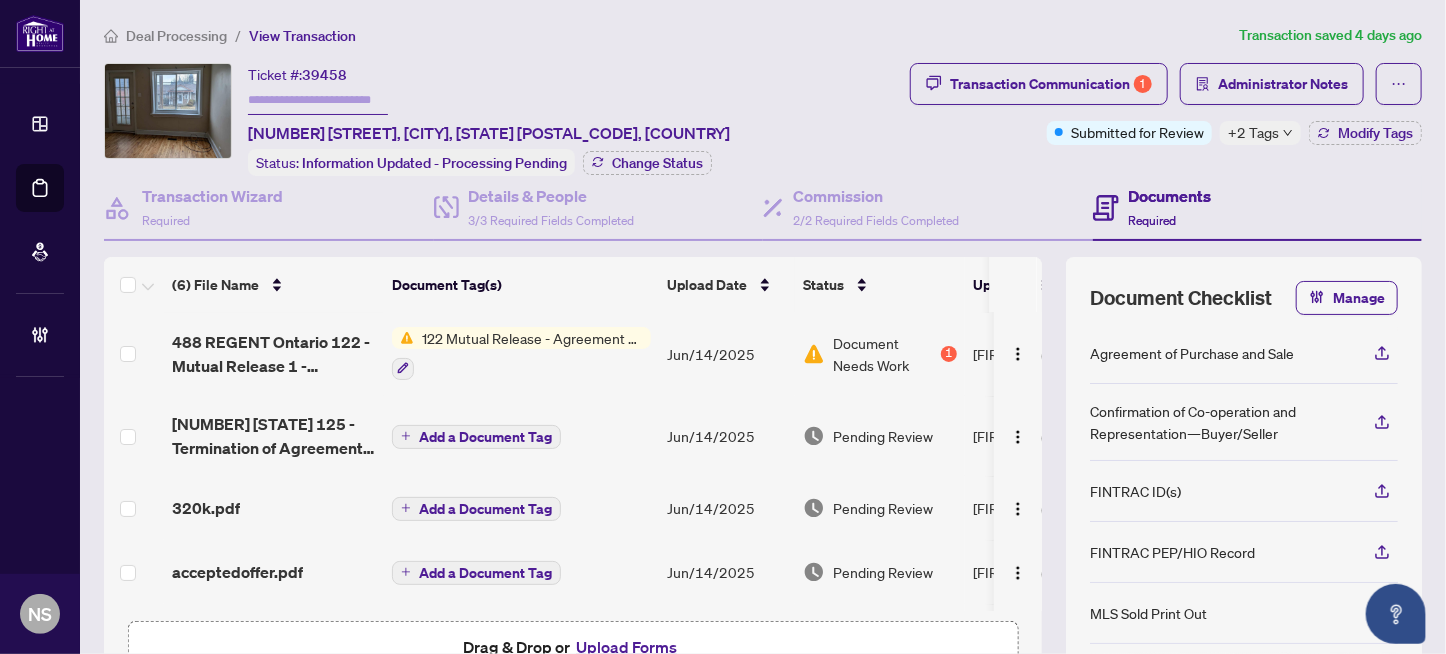 scroll, scrollTop: 148, scrollLeft: 0, axis: vertical 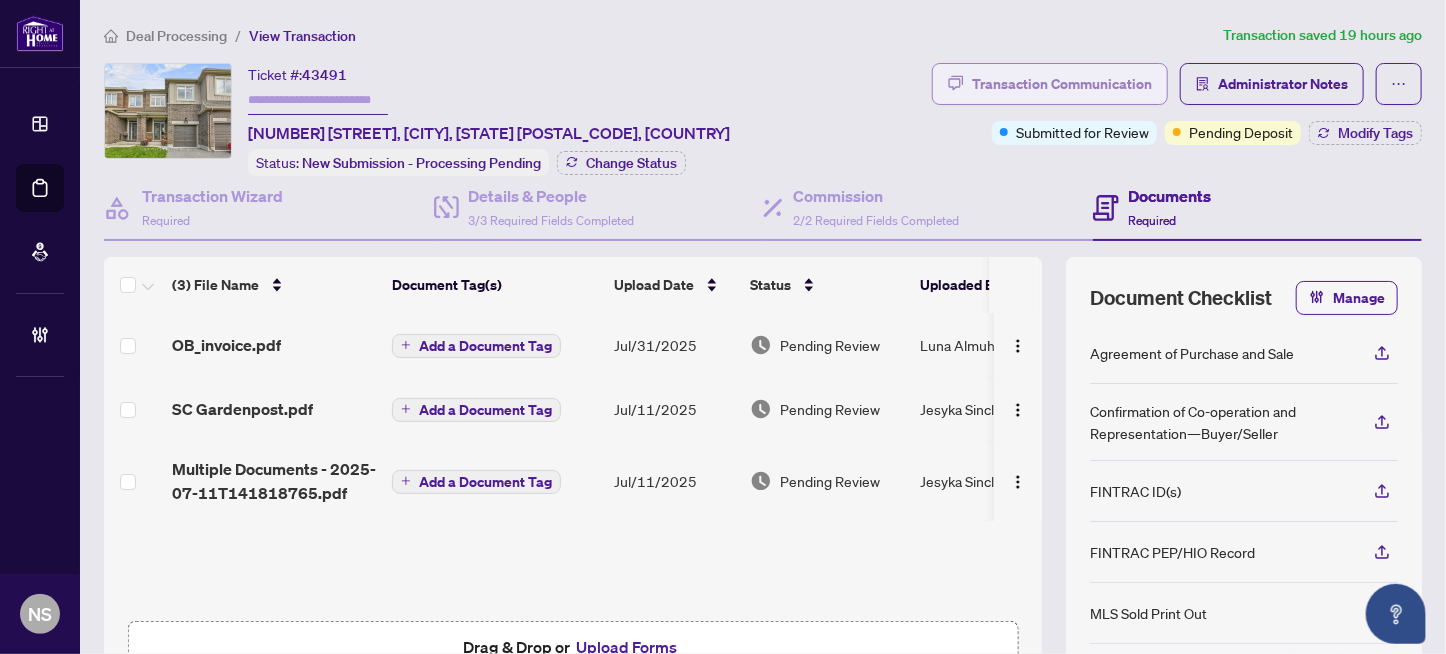 click on "Transaction Communication" at bounding box center [1062, 84] 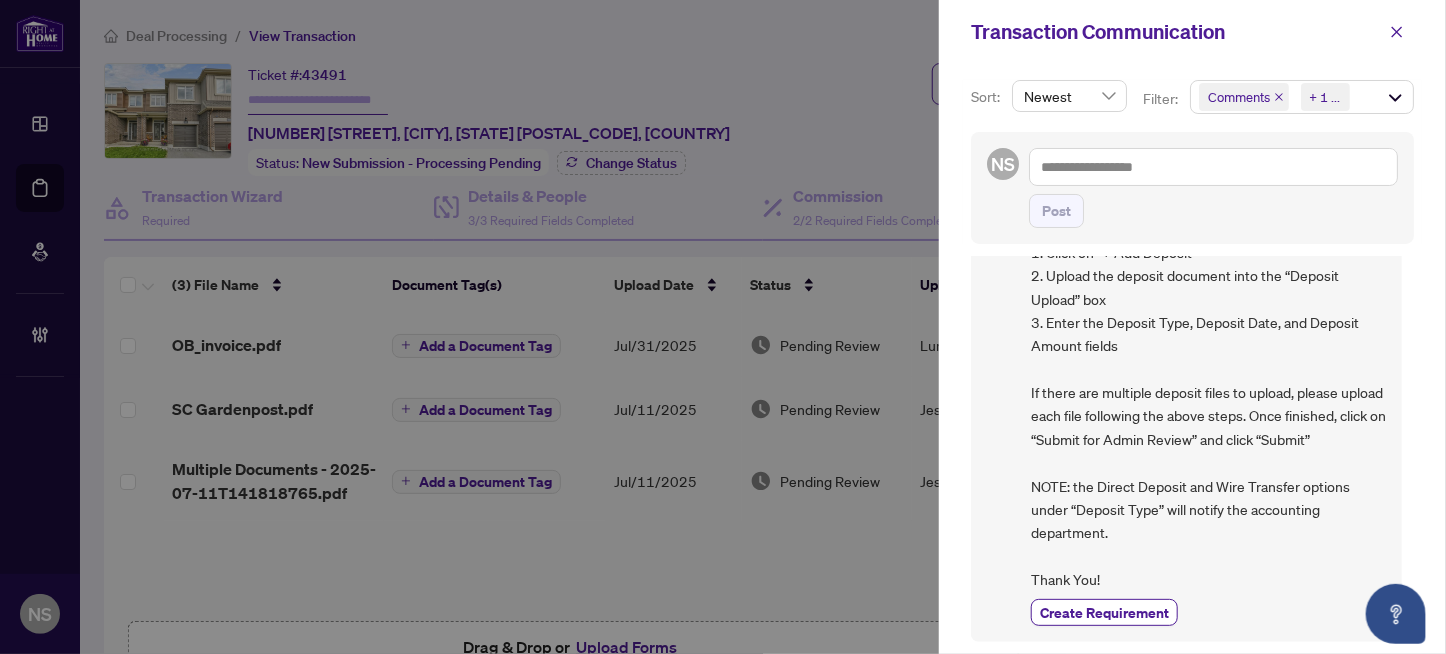 scroll, scrollTop: 250, scrollLeft: 0, axis: vertical 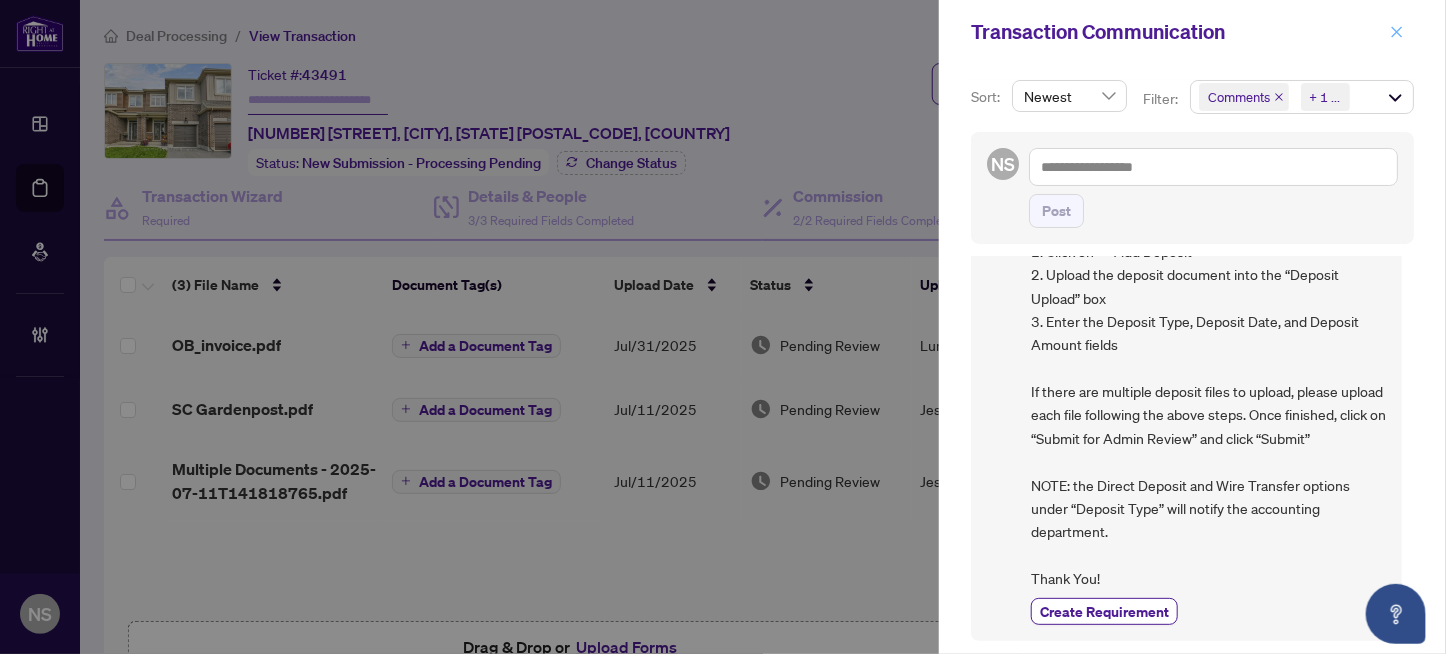 click 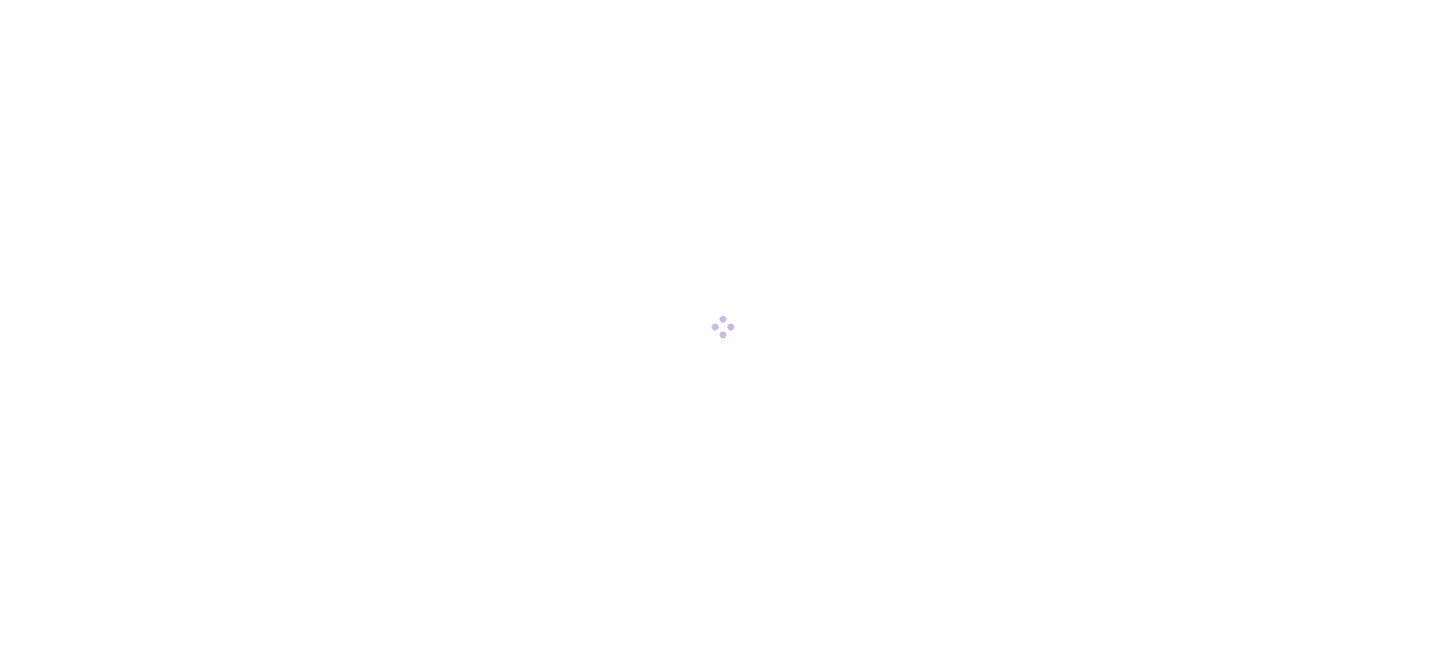 scroll, scrollTop: 0, scrollLeft: 0, axis: both 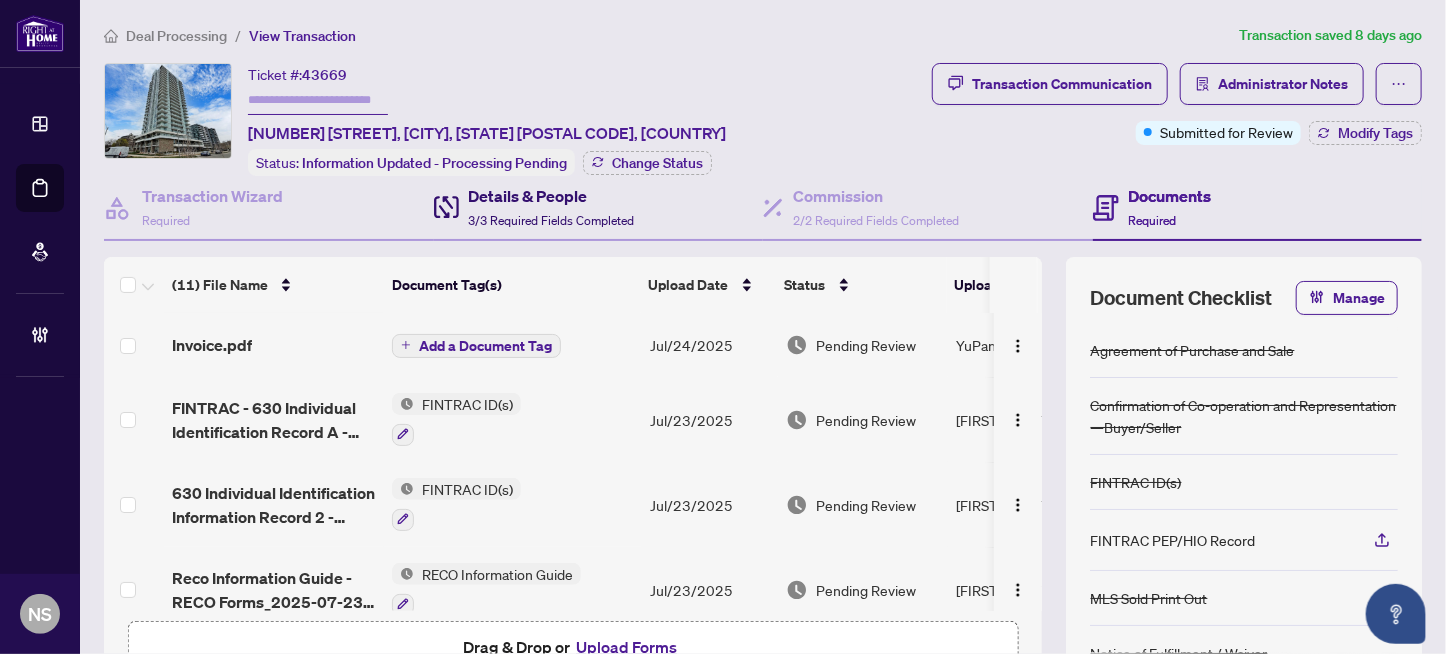 click on "3/3 Required Fields Completed" at bounding box center (552, 220) 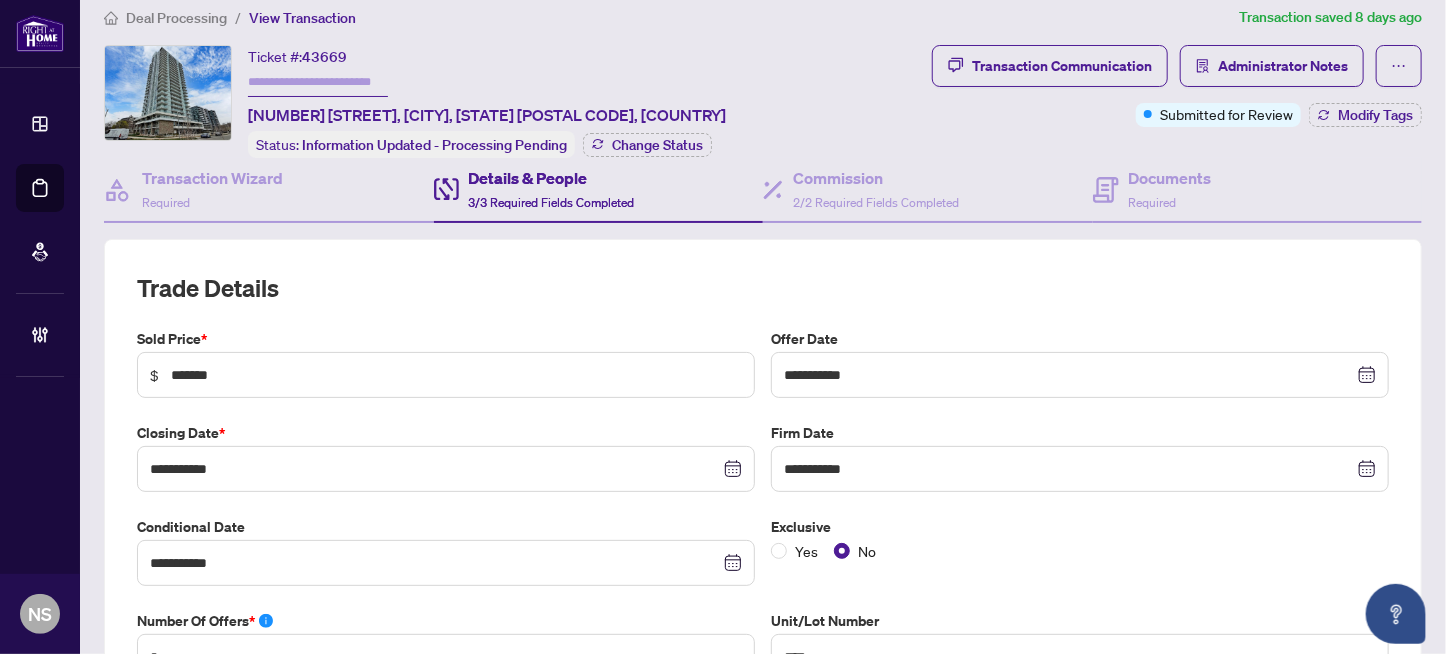 scroll, scrollTop: 0, scrollLeft: 0, axis: both 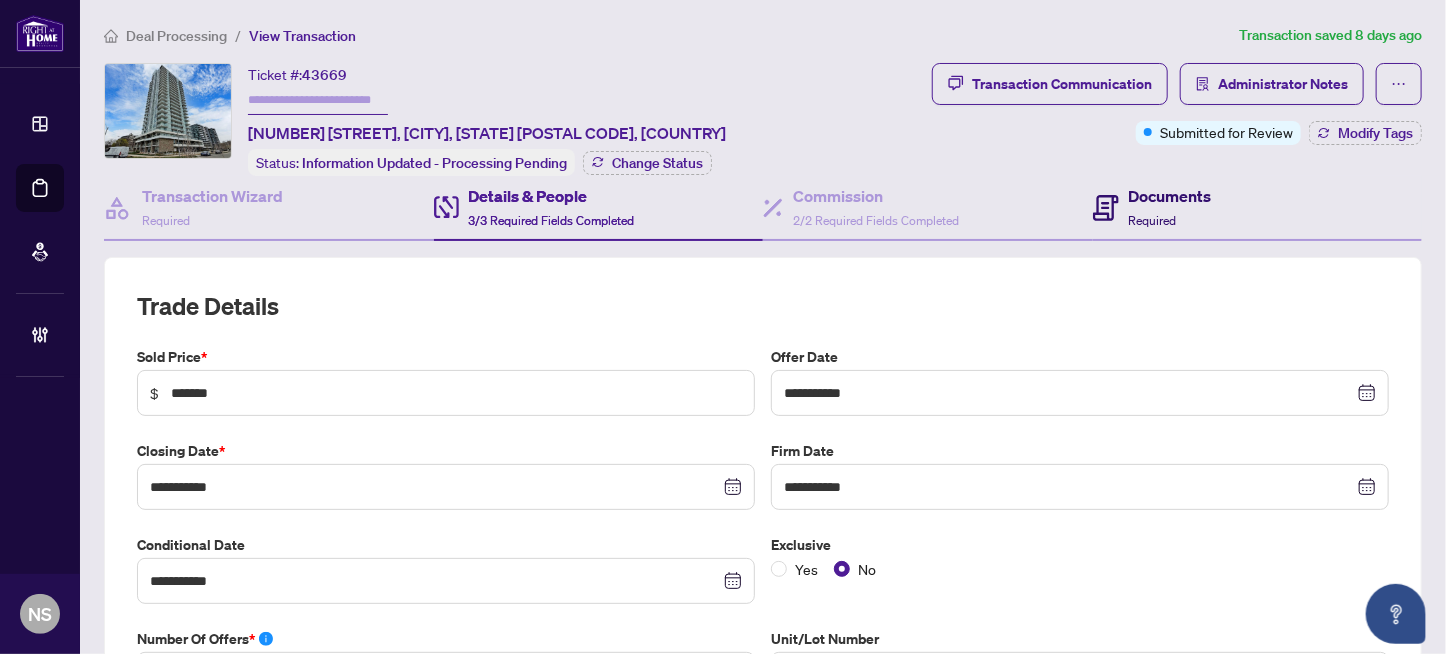 click on "Documents" at bounding box center (1170, 196) 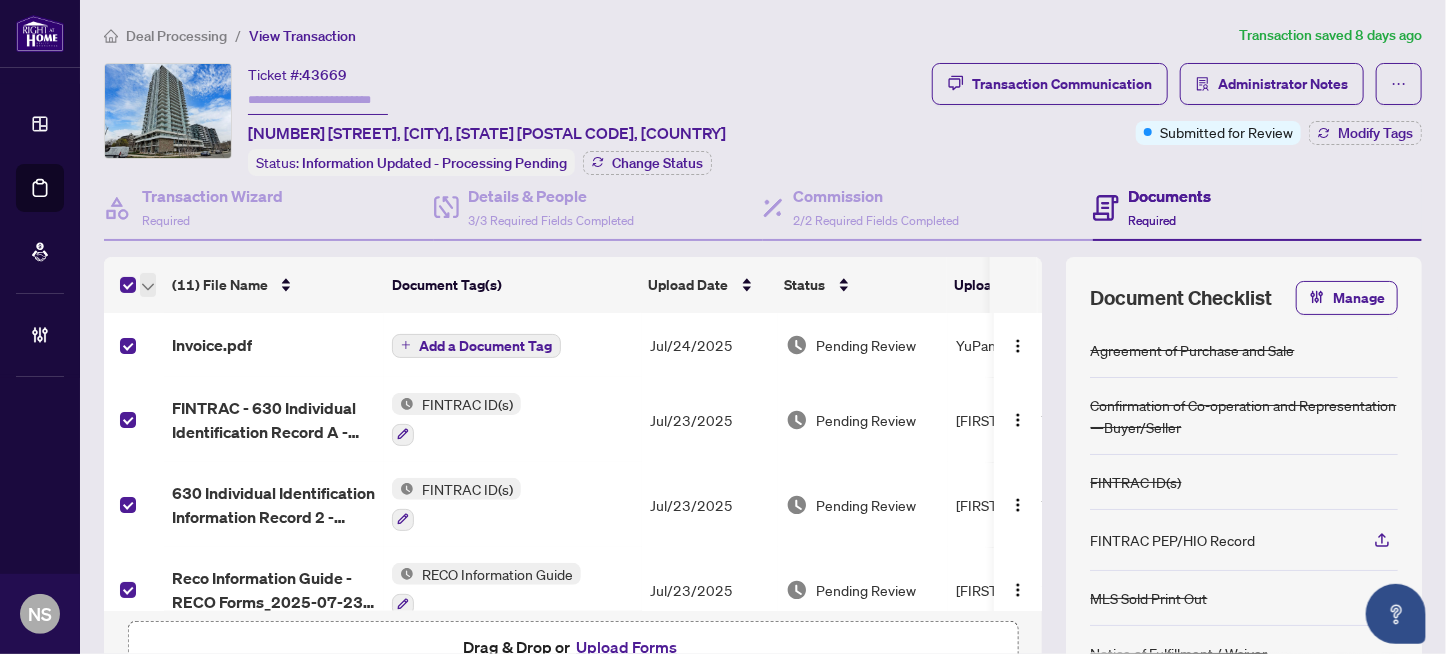 click at bounding box center (148, 285) 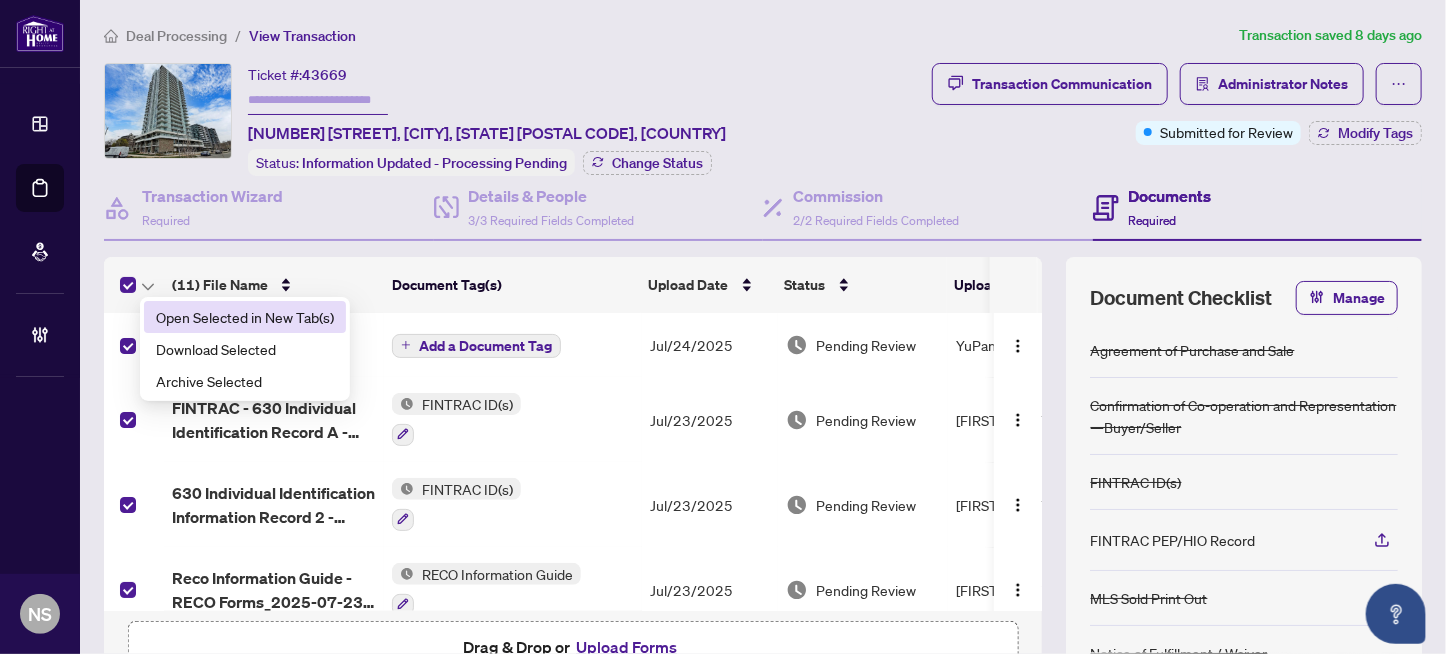 click on "Open Selected in New Tab(s)" at bounding box center [245, 317] 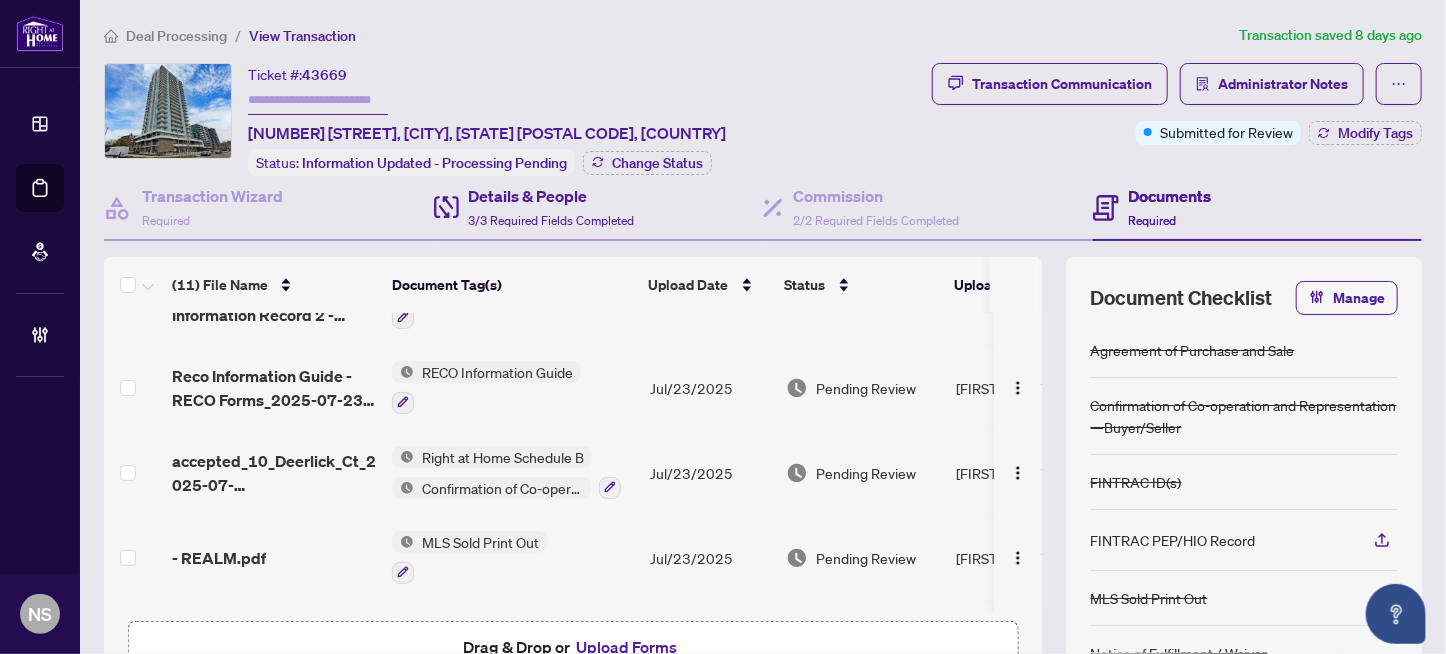 scroll, scrollTop: 200, scrollLeft: 0, axis: vertical 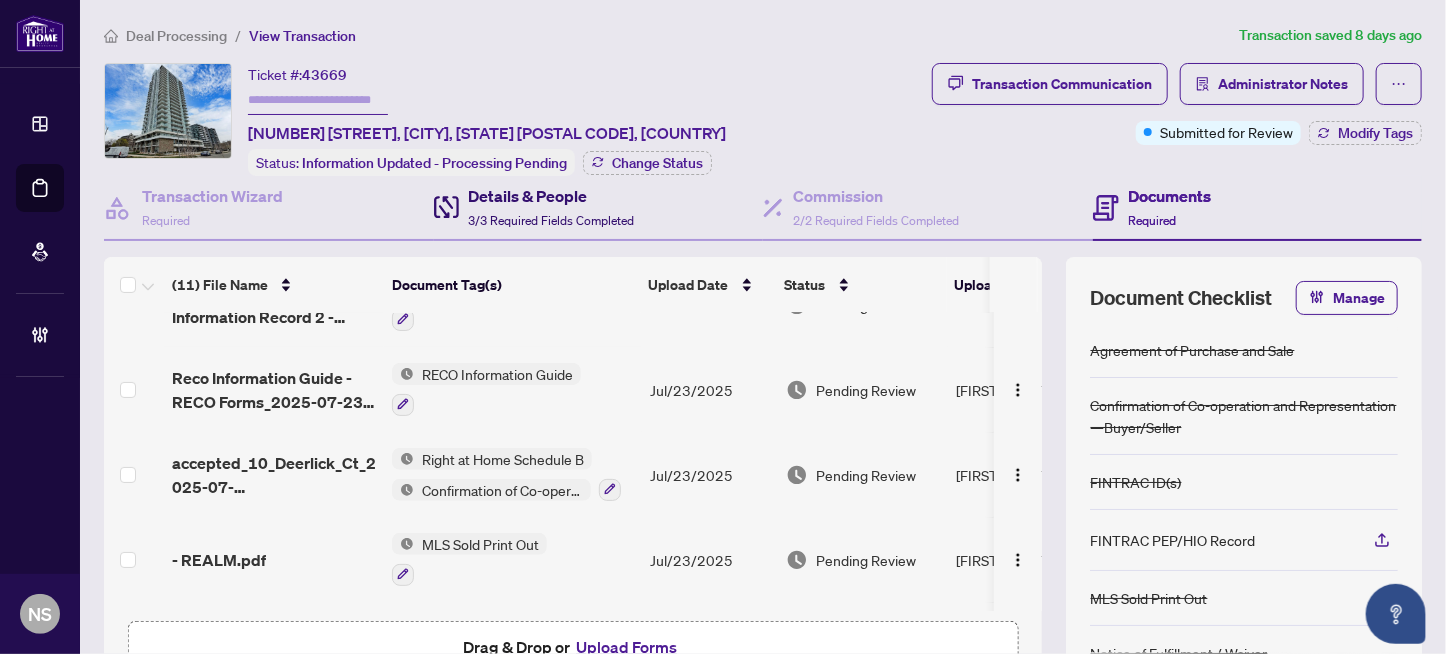 click on "Details & People" at bounding box center (552, 196) 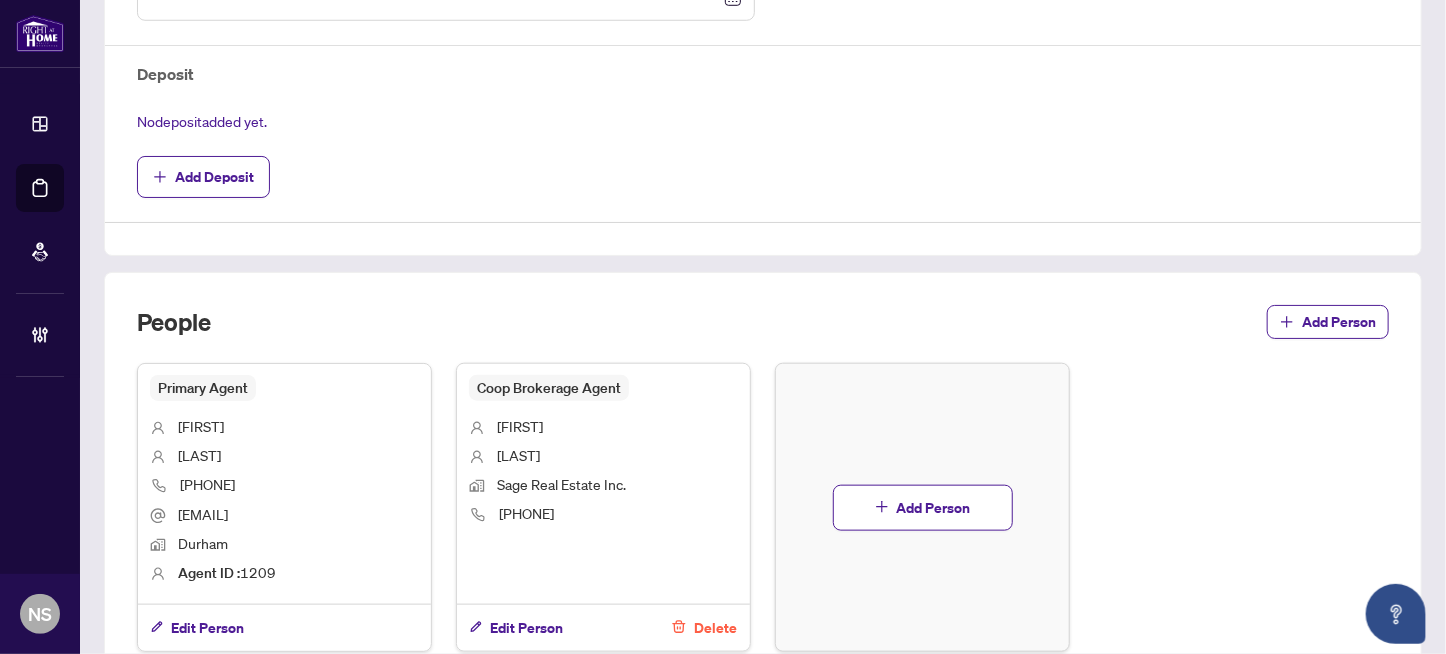 scroll, scrollTop: 899, scrollLeft: 0, axis: vertical 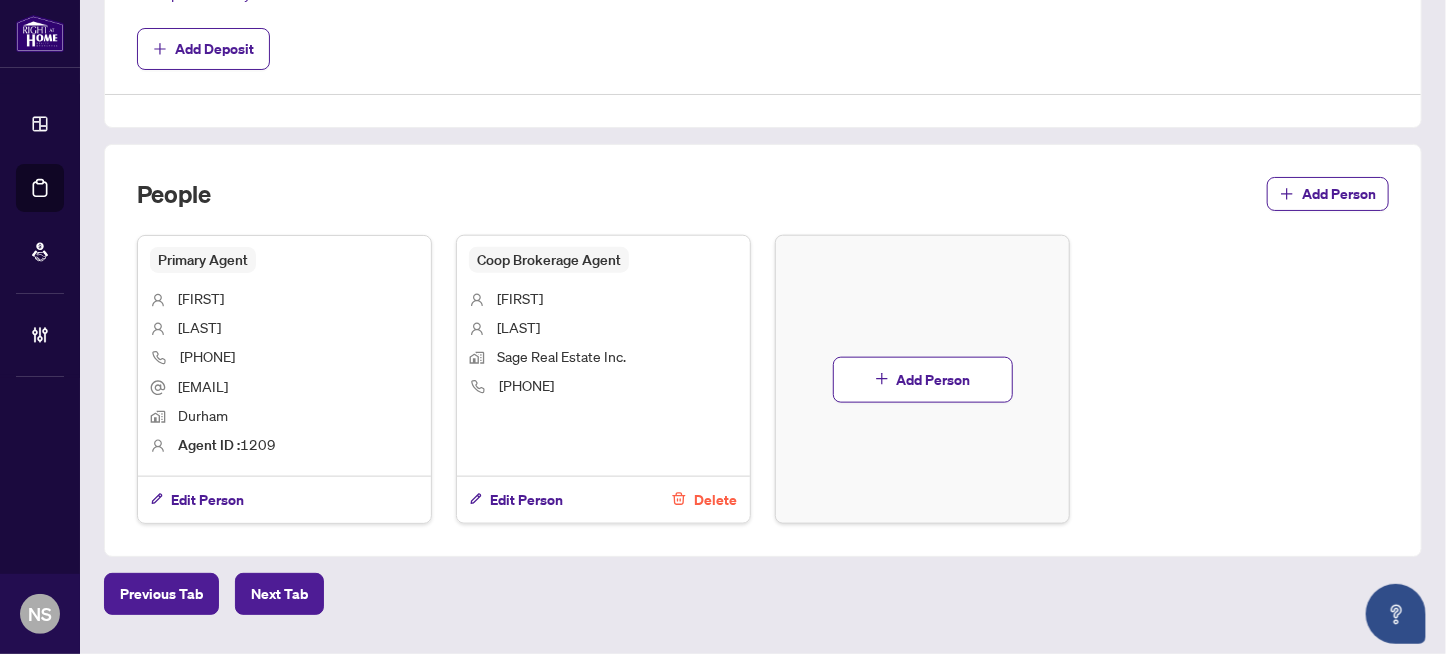click on "**********" at bounding box center [763, -43] 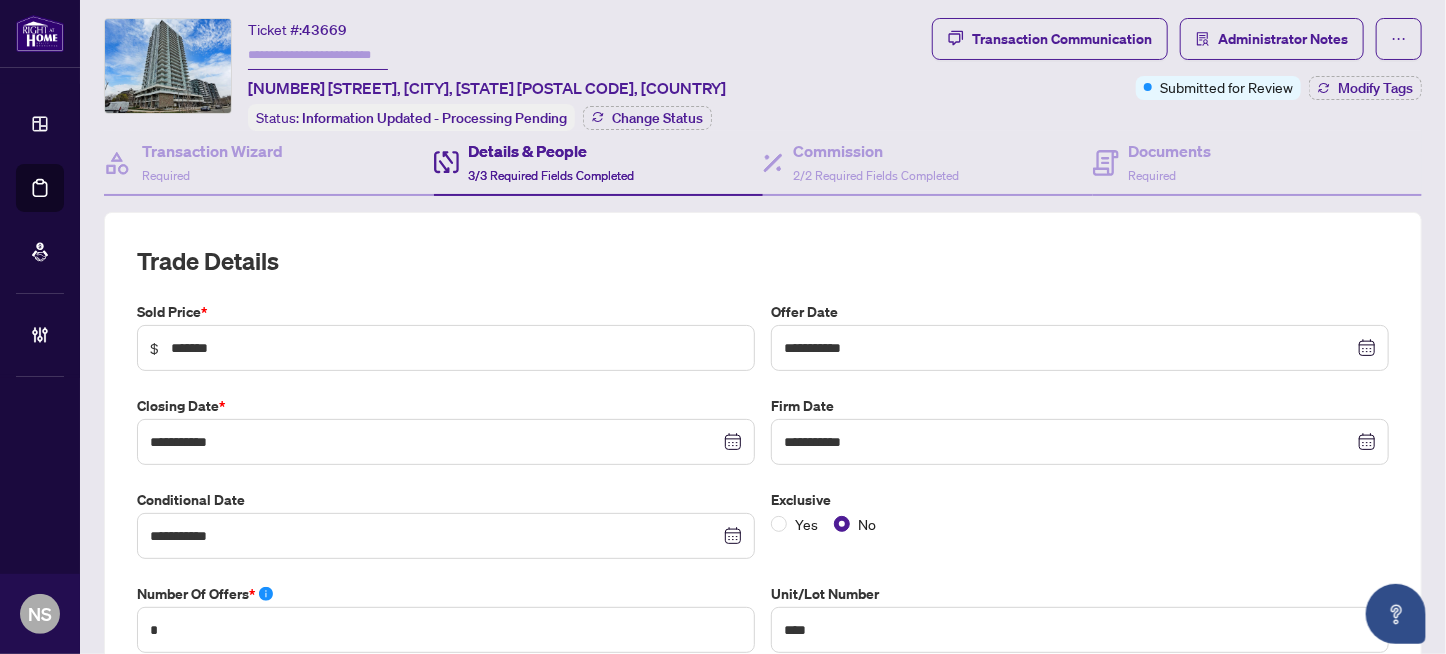 scroll, scrollTop: 0, scrollLeft: 0, axis: both 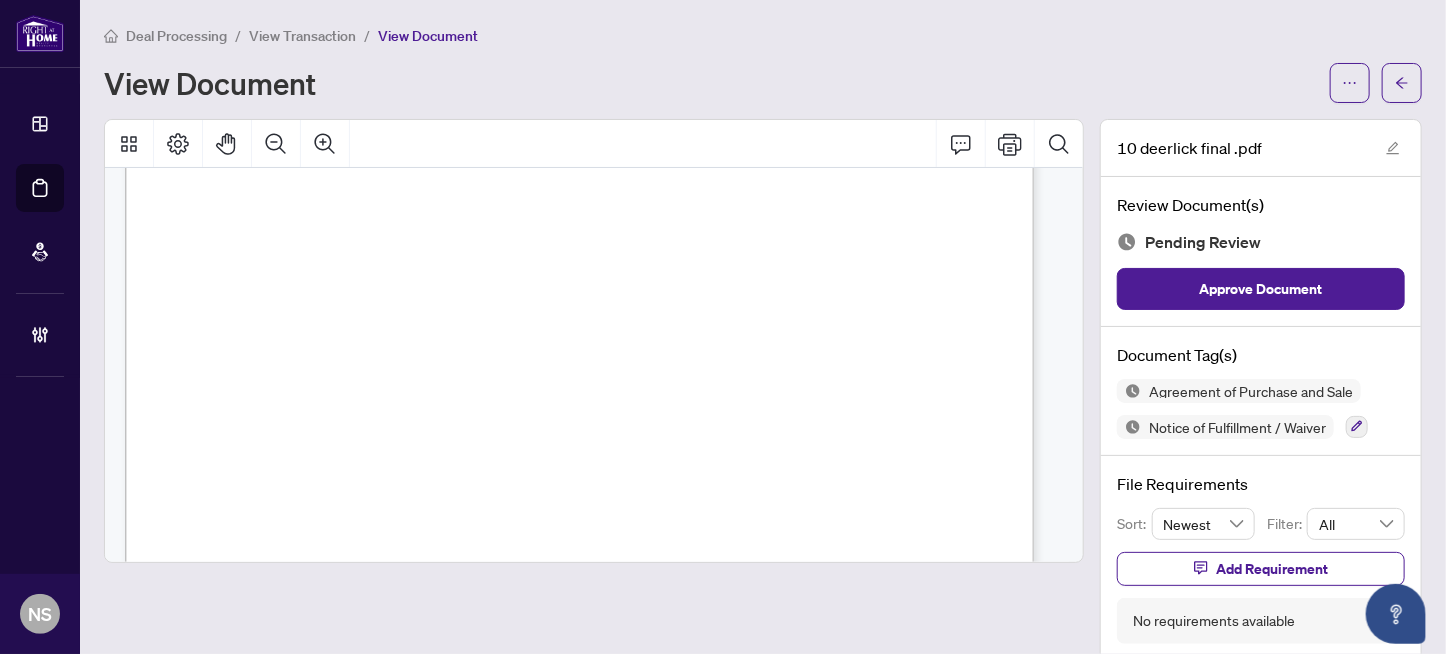 click on "10 Deerlick Ct, 2208, Toronto, ON M3A 0A7" at bounding box center [420, 414] 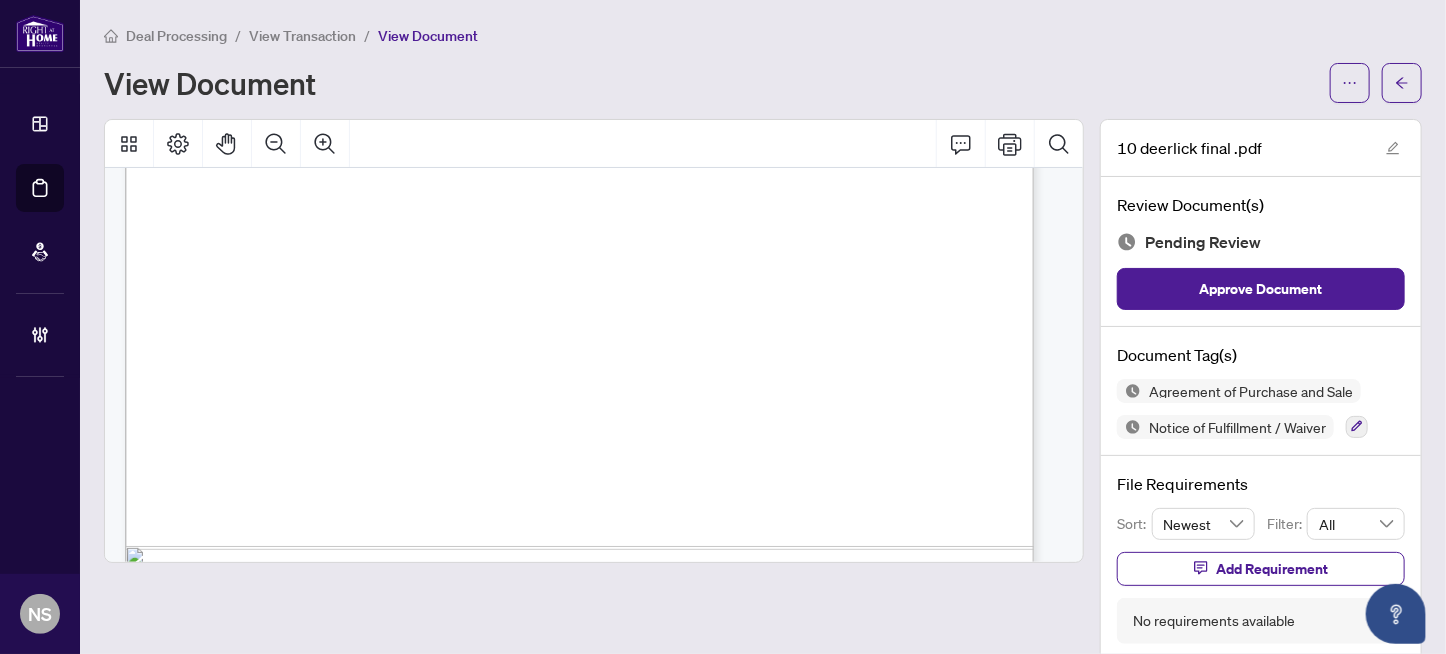 scroll, scrollTop: 9267, scrollLeft: 0, axis: vertical 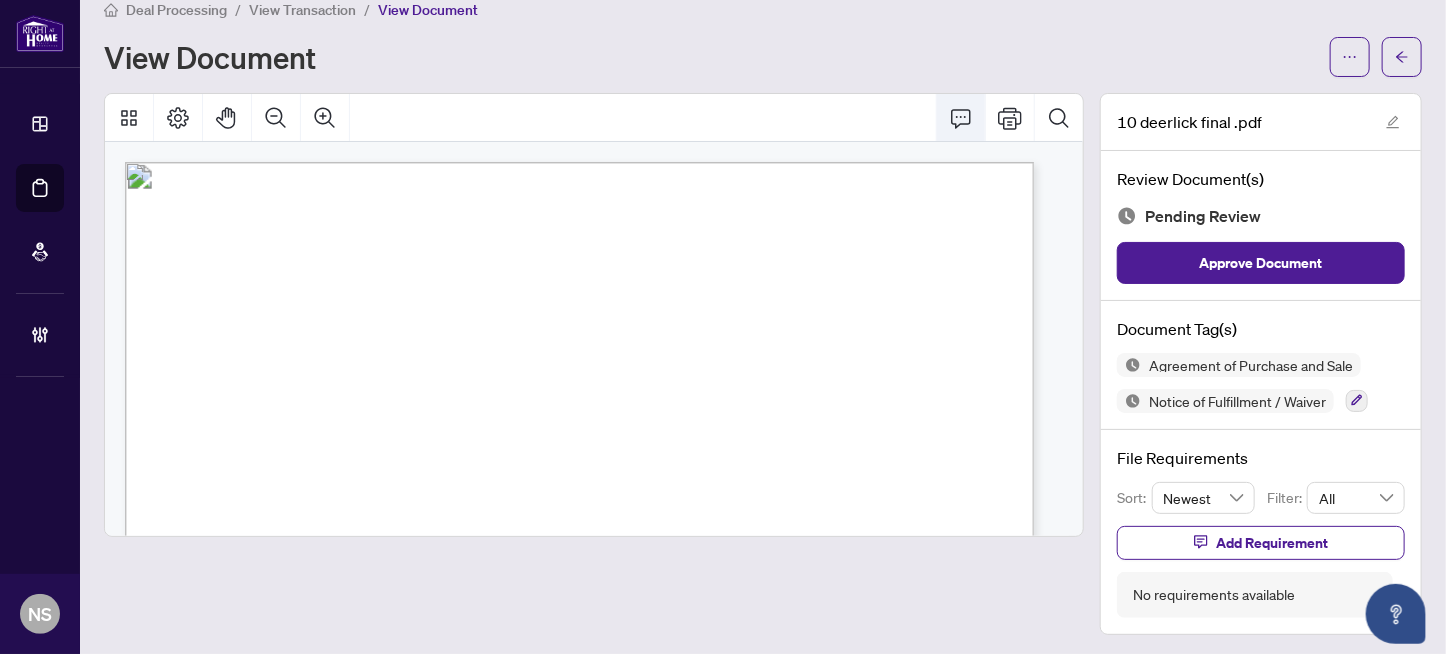 click 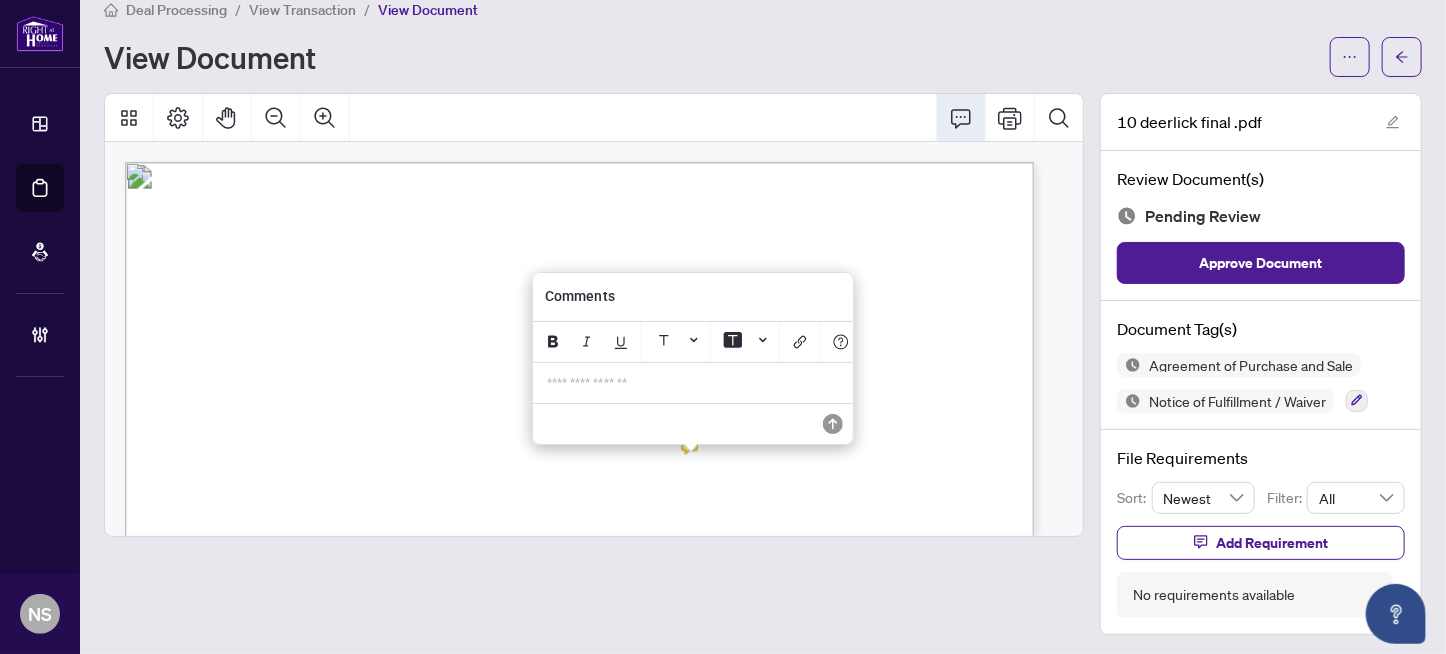 drag, startPoint x: 554, startPoint y: 361, endPoint x: 579, endPoint y: 361, distance: 25 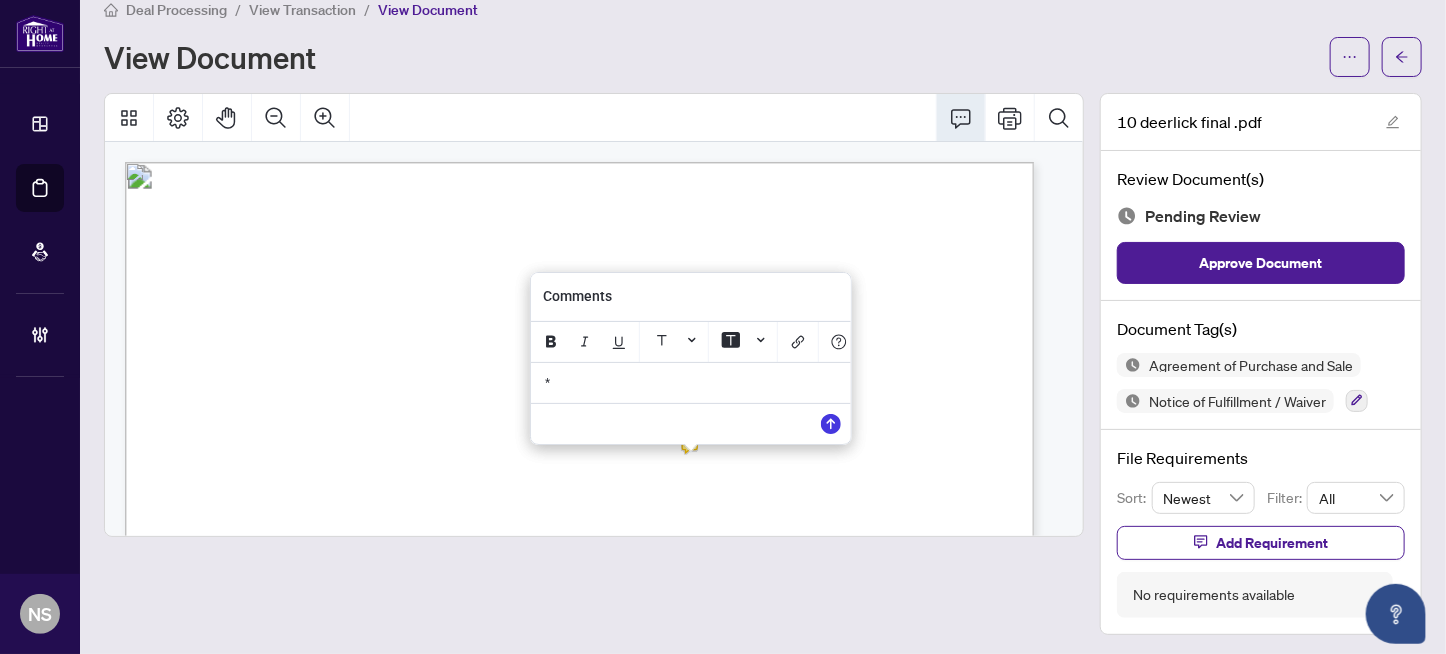 scroll, scrollTop: 41, scrollLeft: 0, axis: vertical 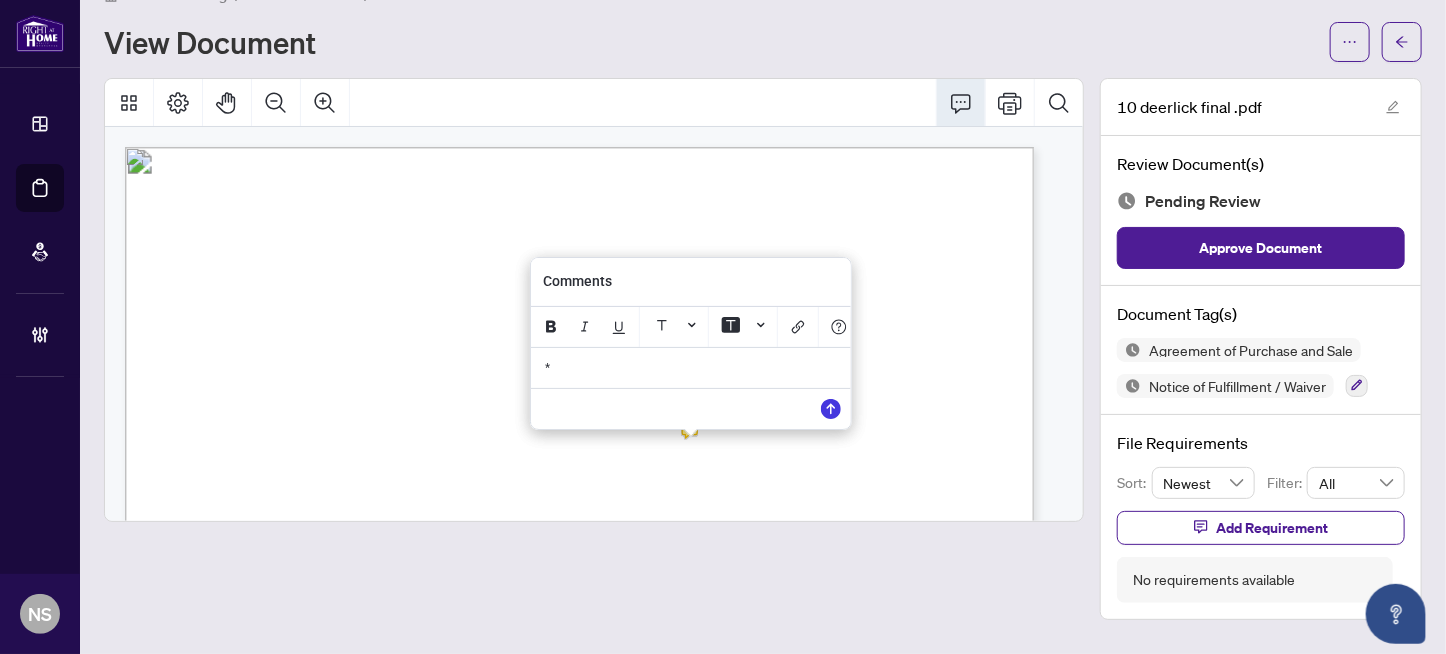 type 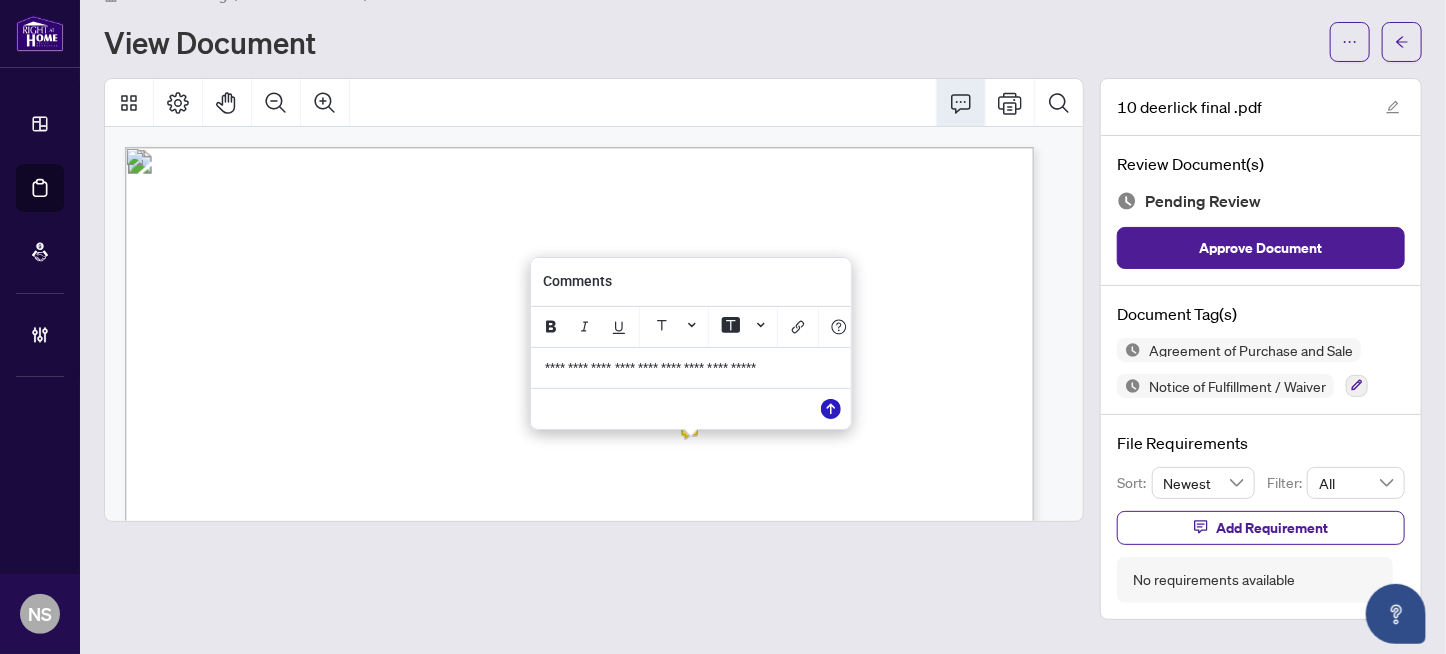 click 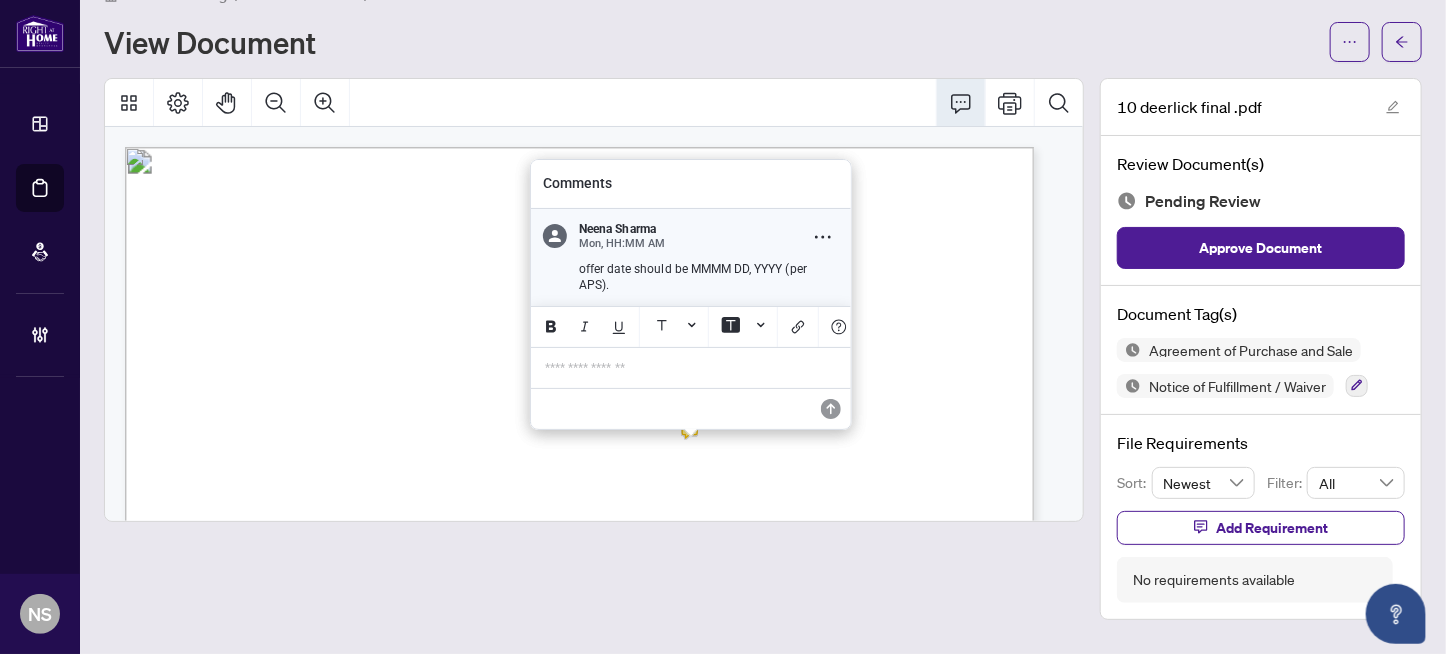 scroll, scrollTop: 26, scrollLeft: 0, axis: vertical 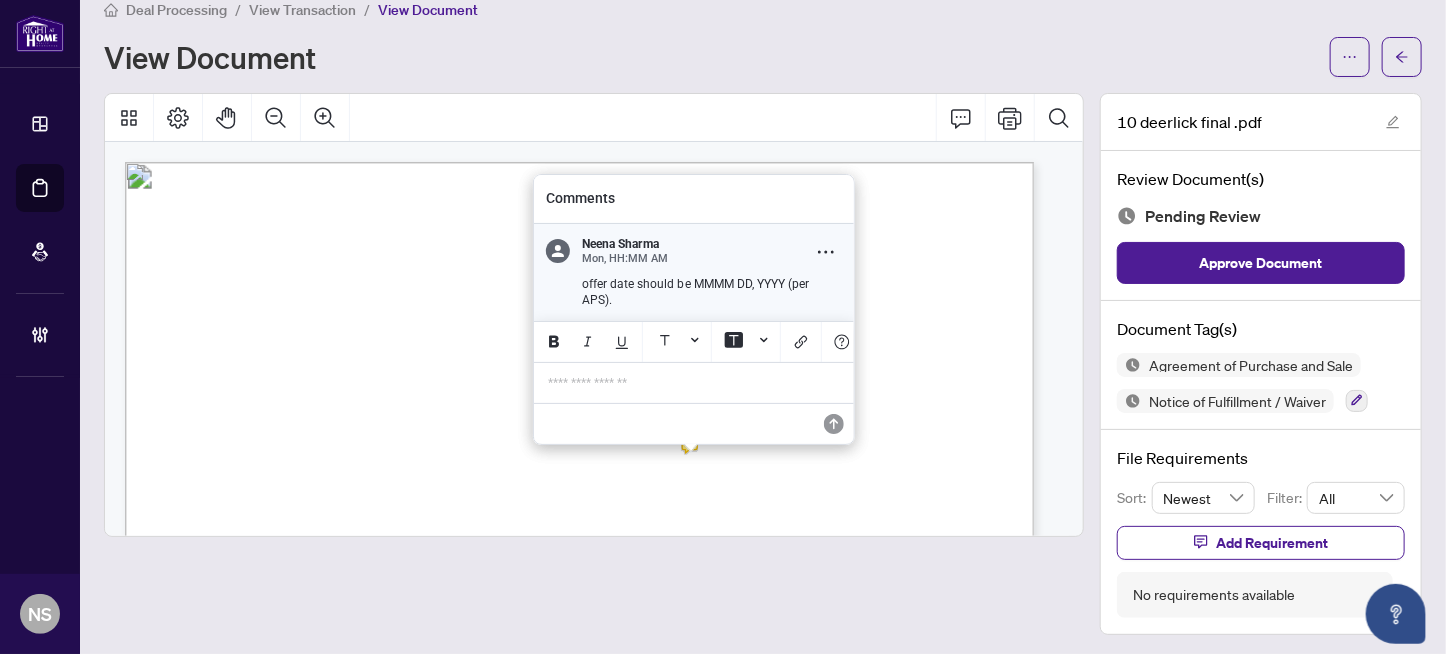 drag, startPoint x: 832, startPoint y: 291, endPoint x: 568, endPoint y: 297, distance: 264.06818 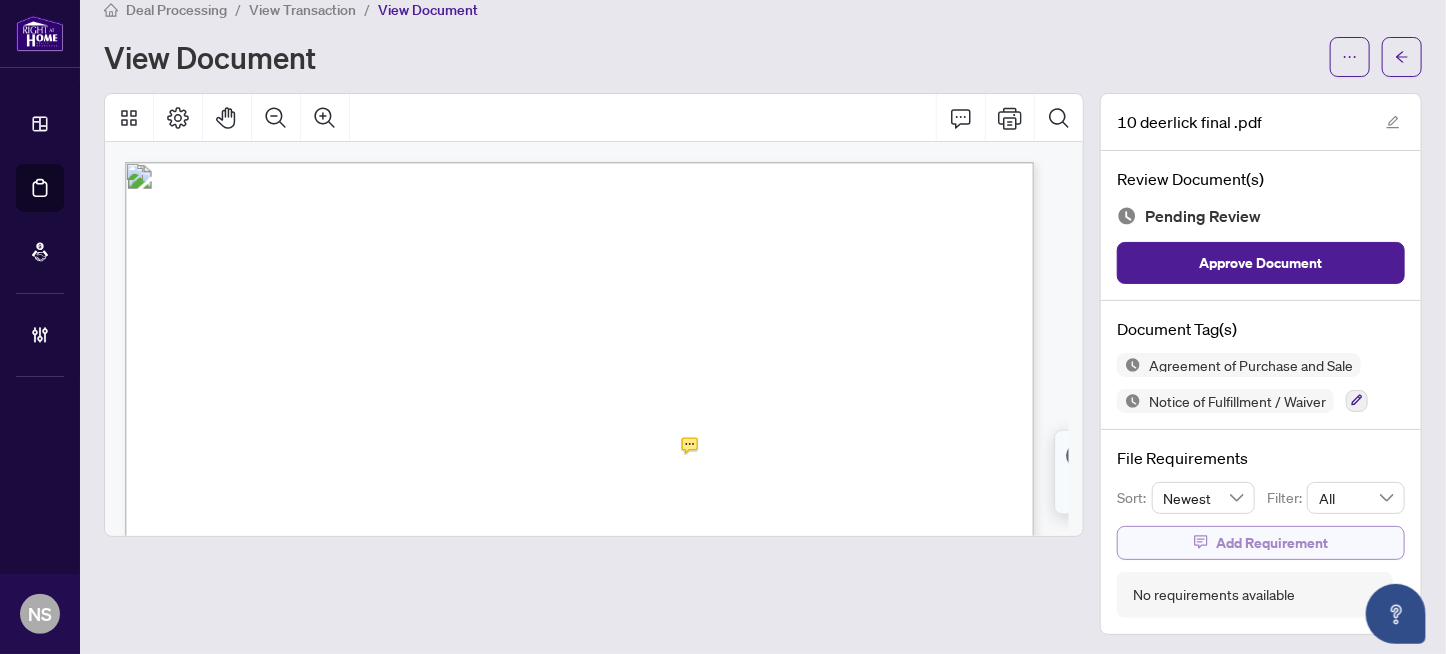 click on "Add Requirement" at bounding box center (1272, 543) 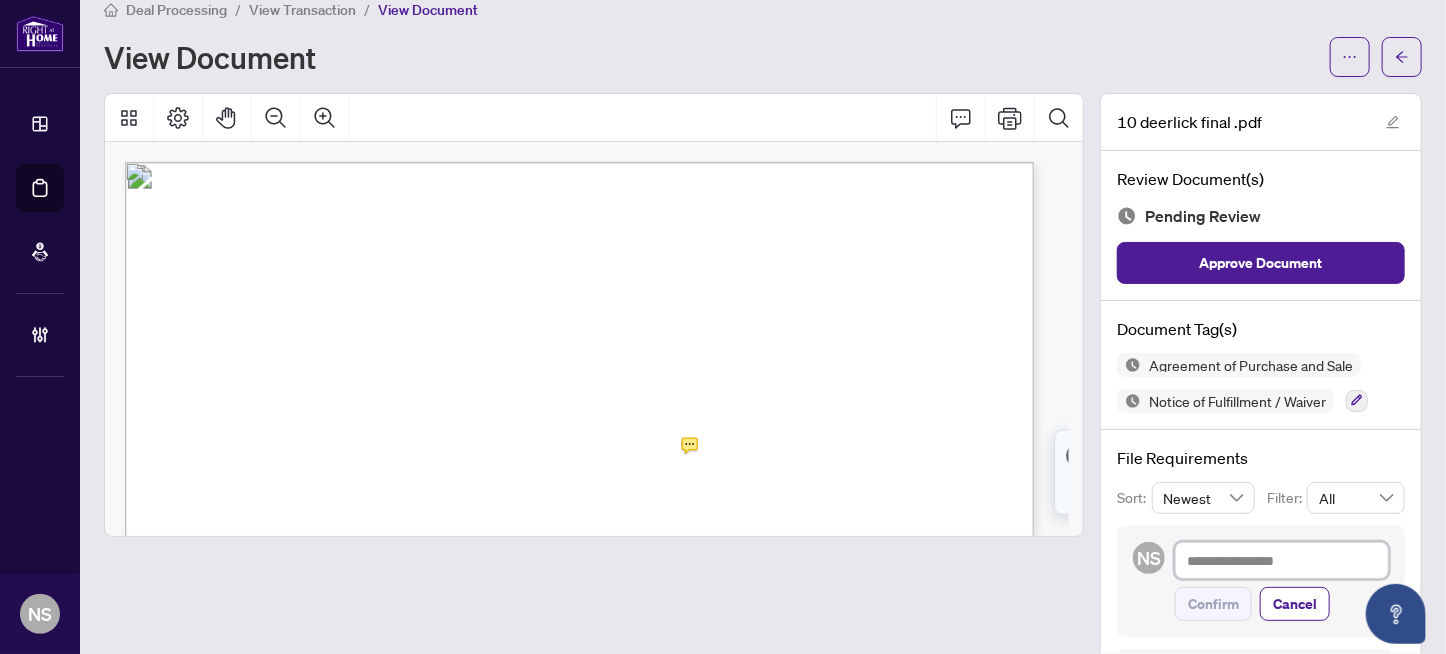 click at bounding box center (1282, 561) 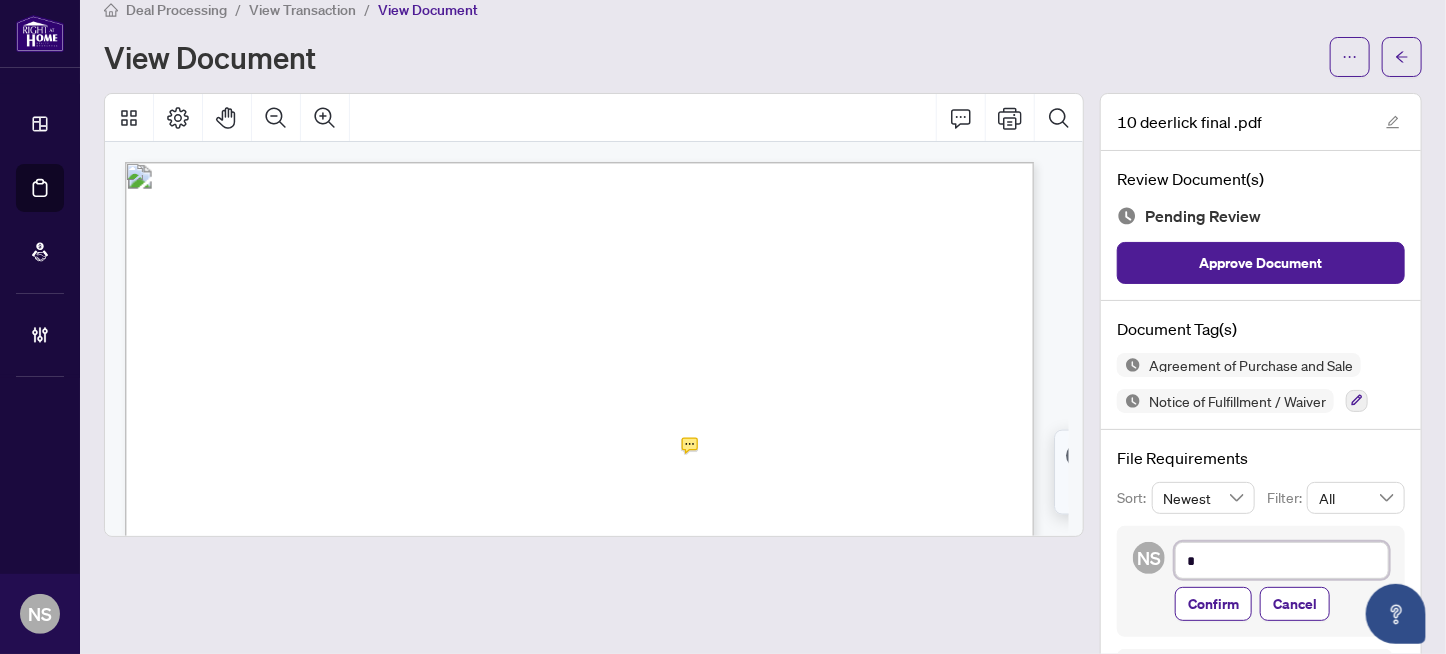 type on "**" 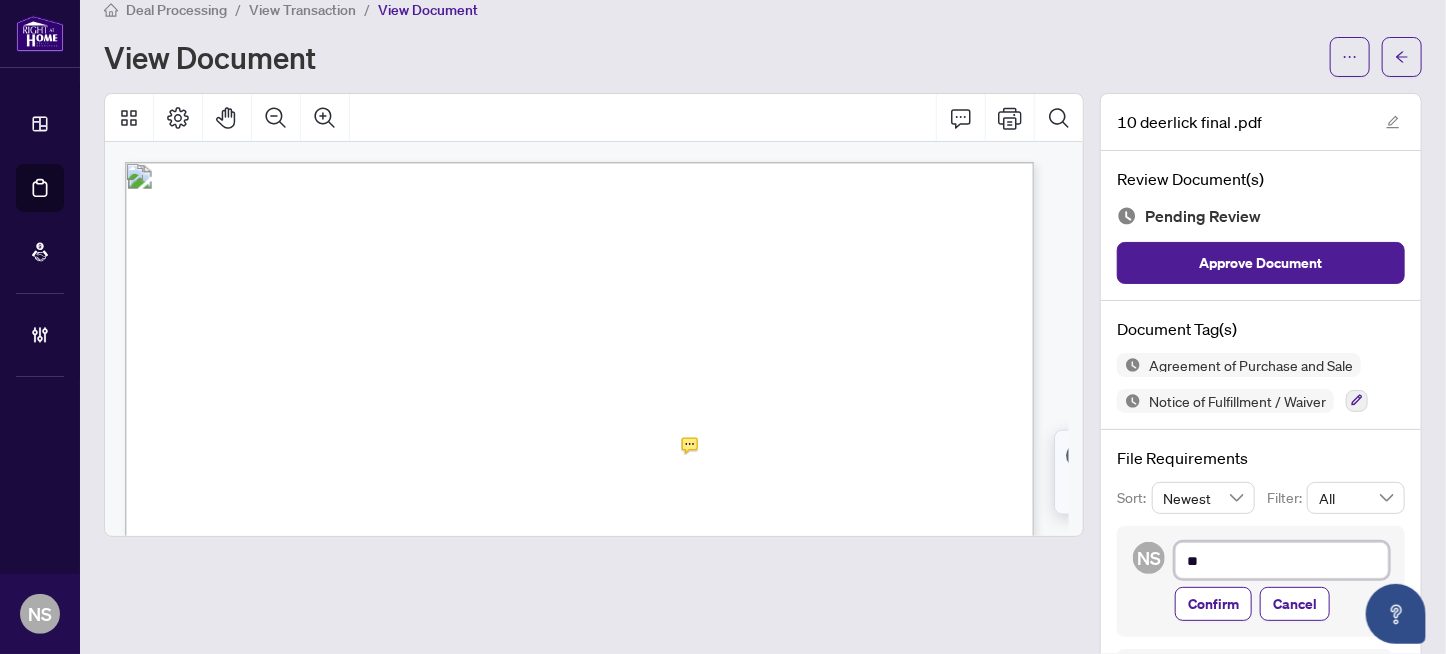 type on "***" 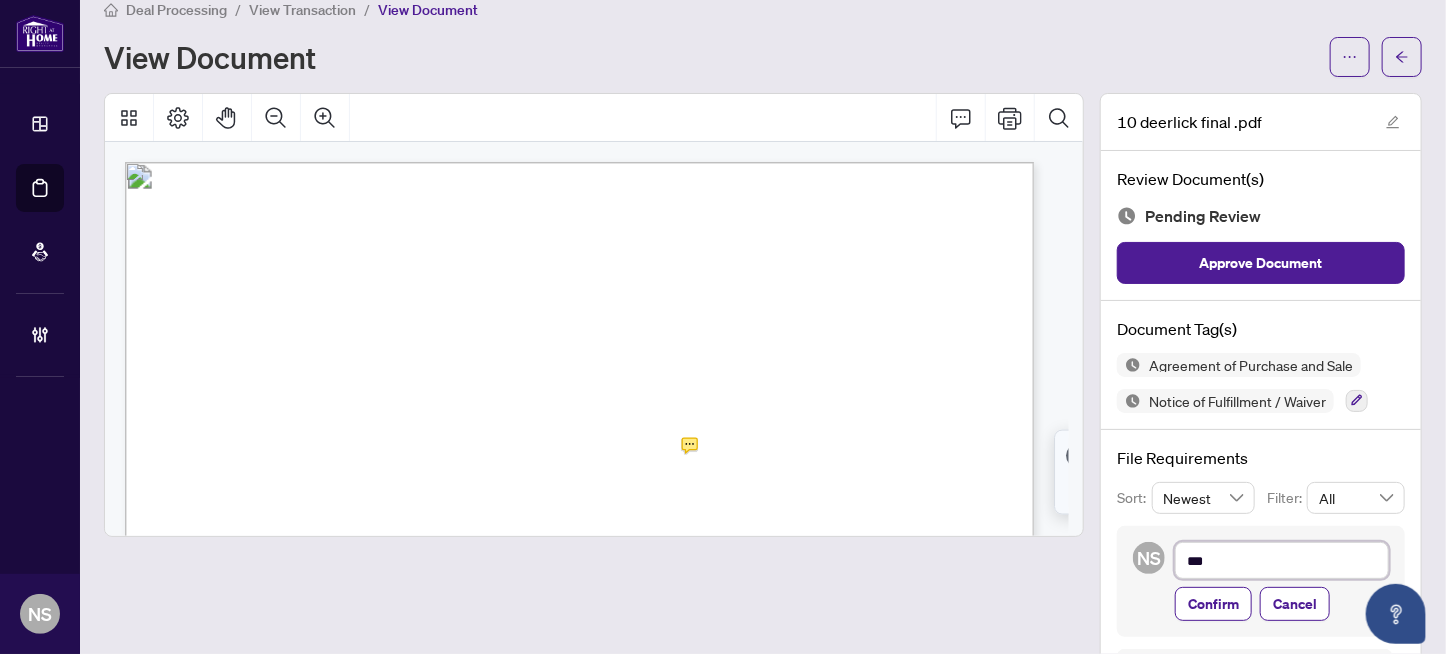 type on "****" 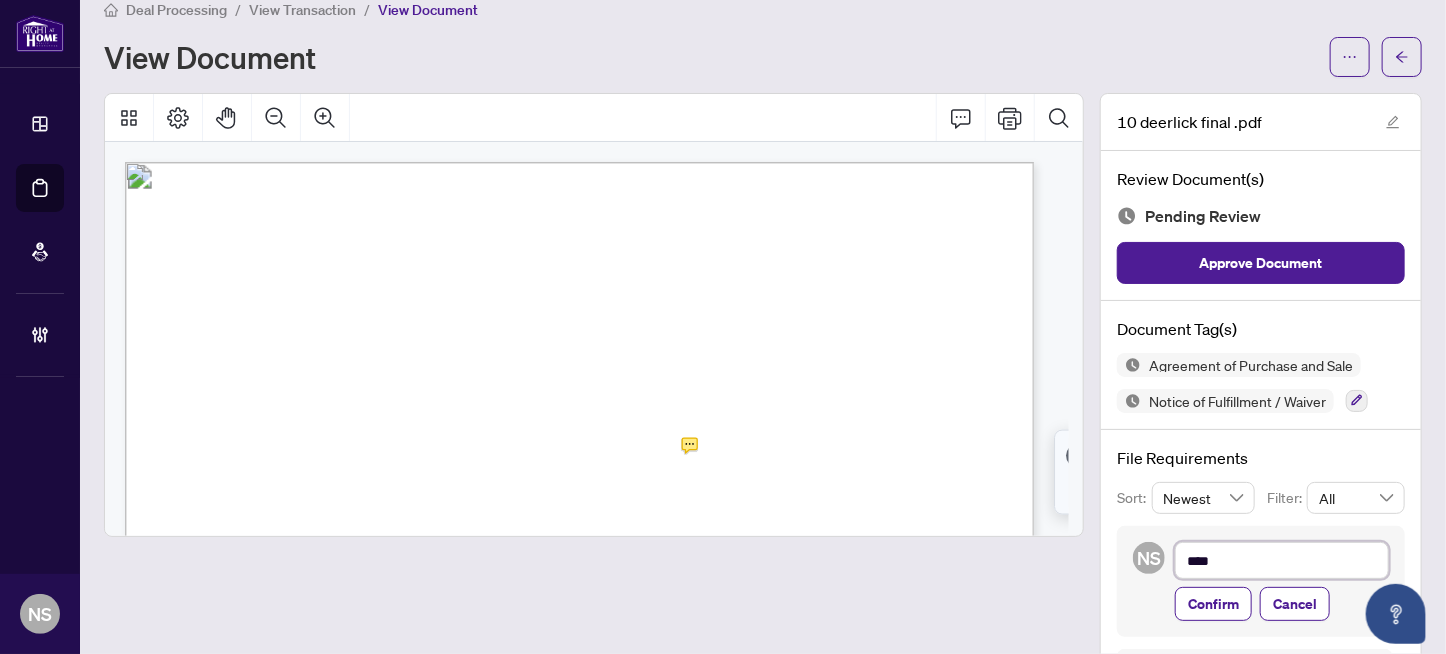 type on "*****" 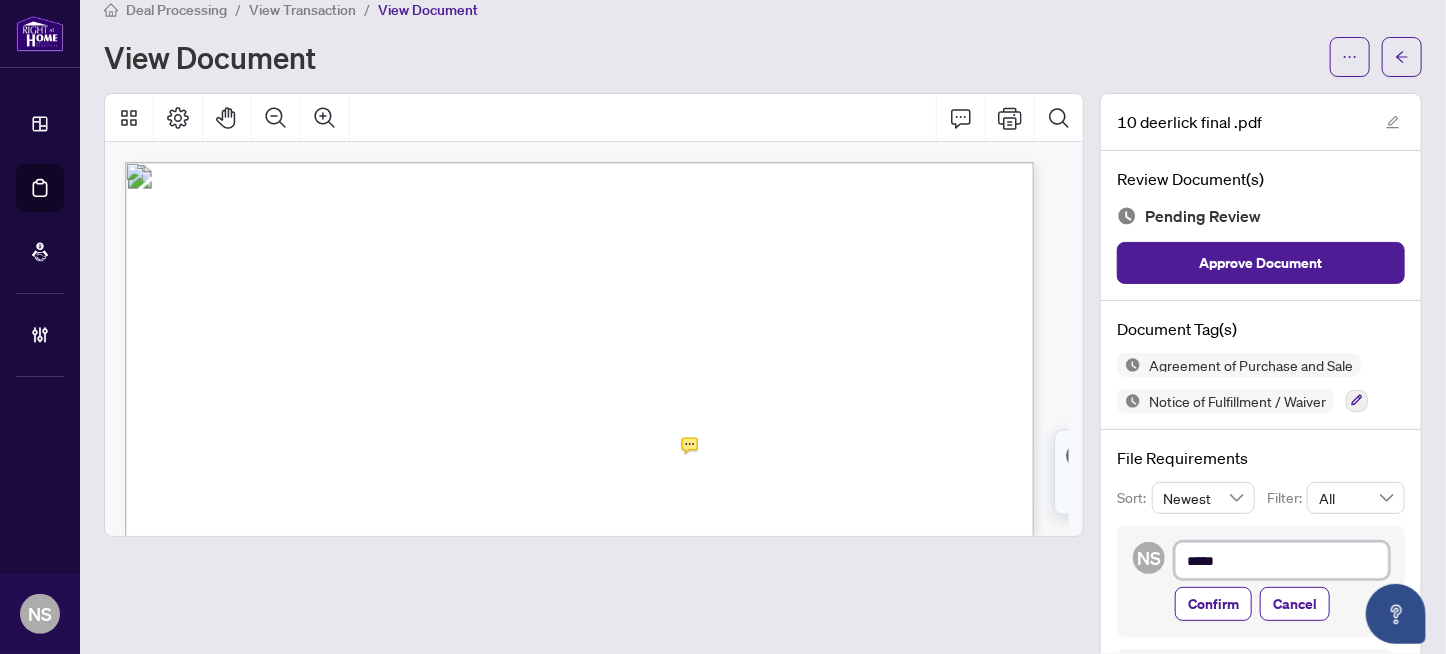 type on "******" 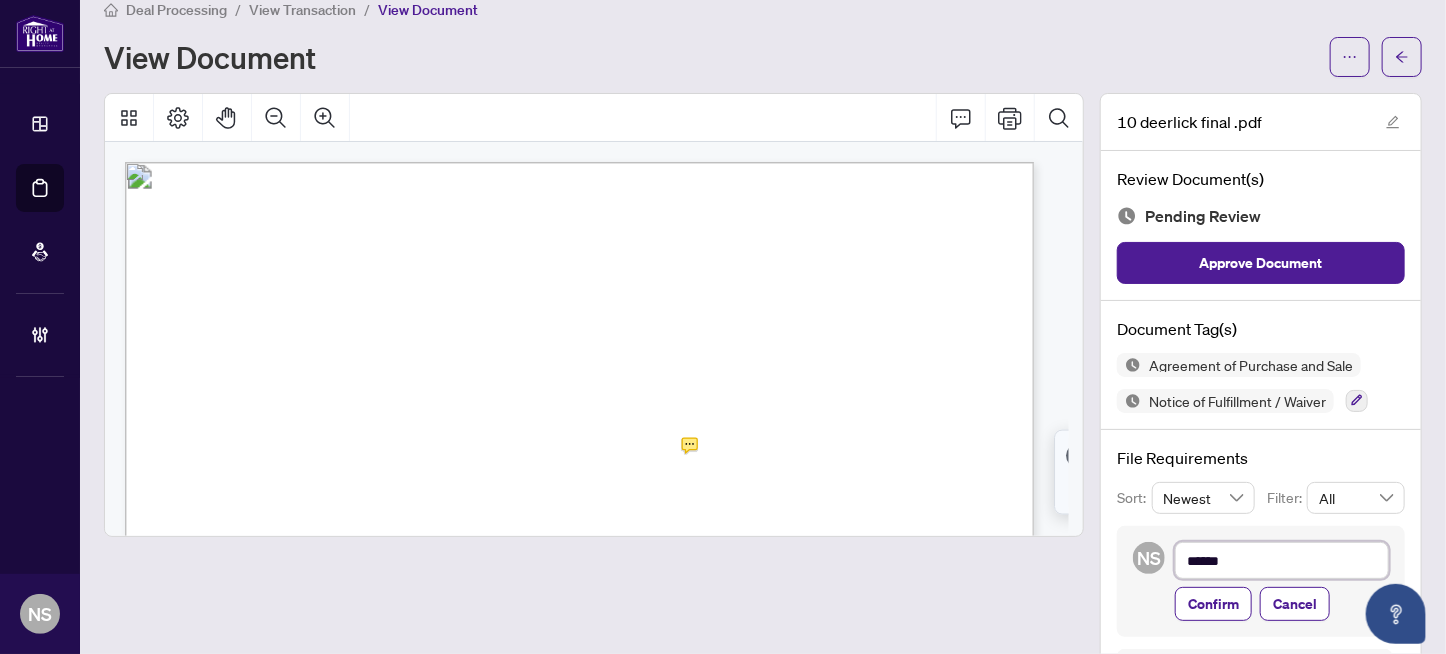 type on "******" 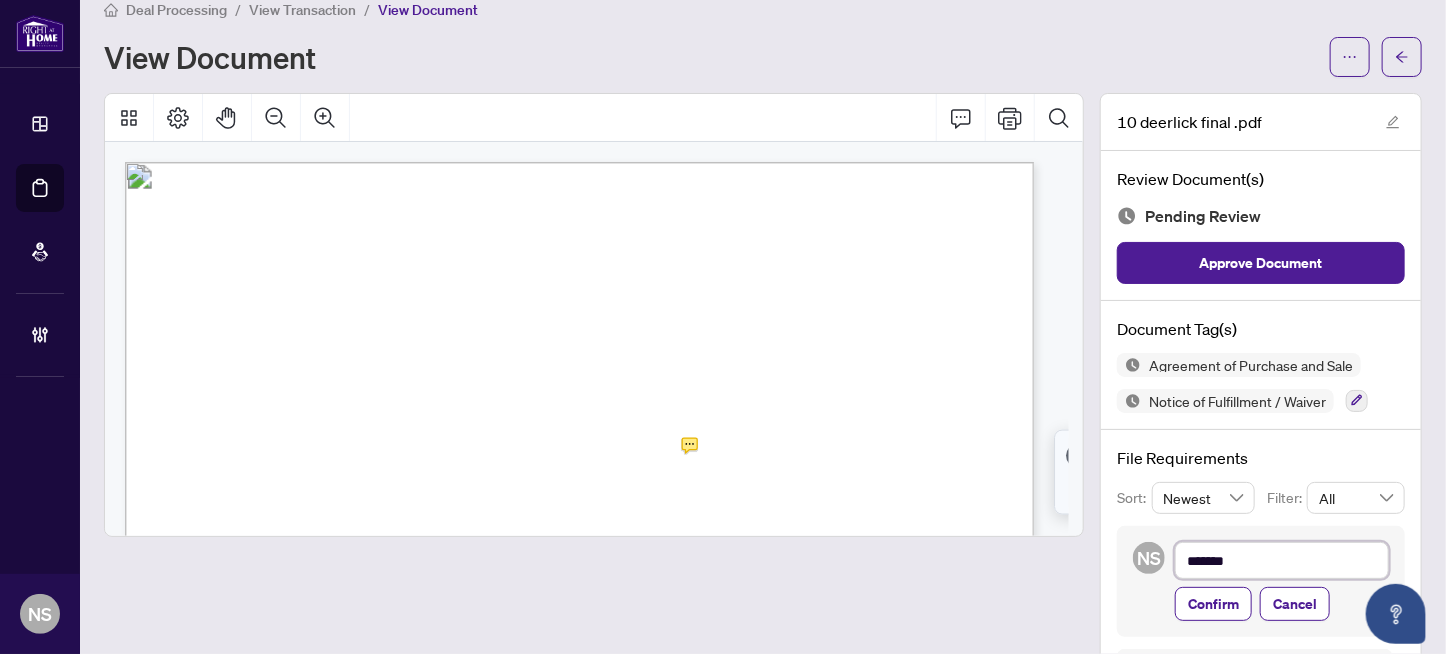 type on "********" 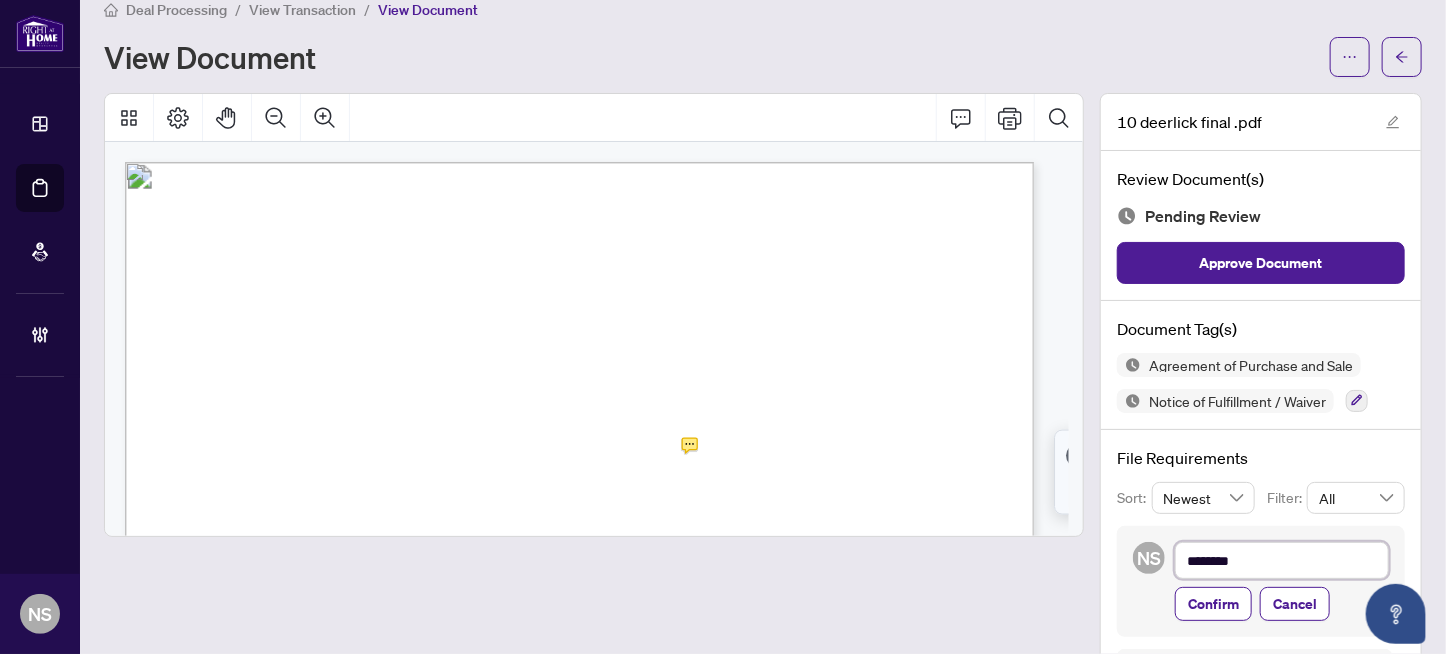 type on "********" 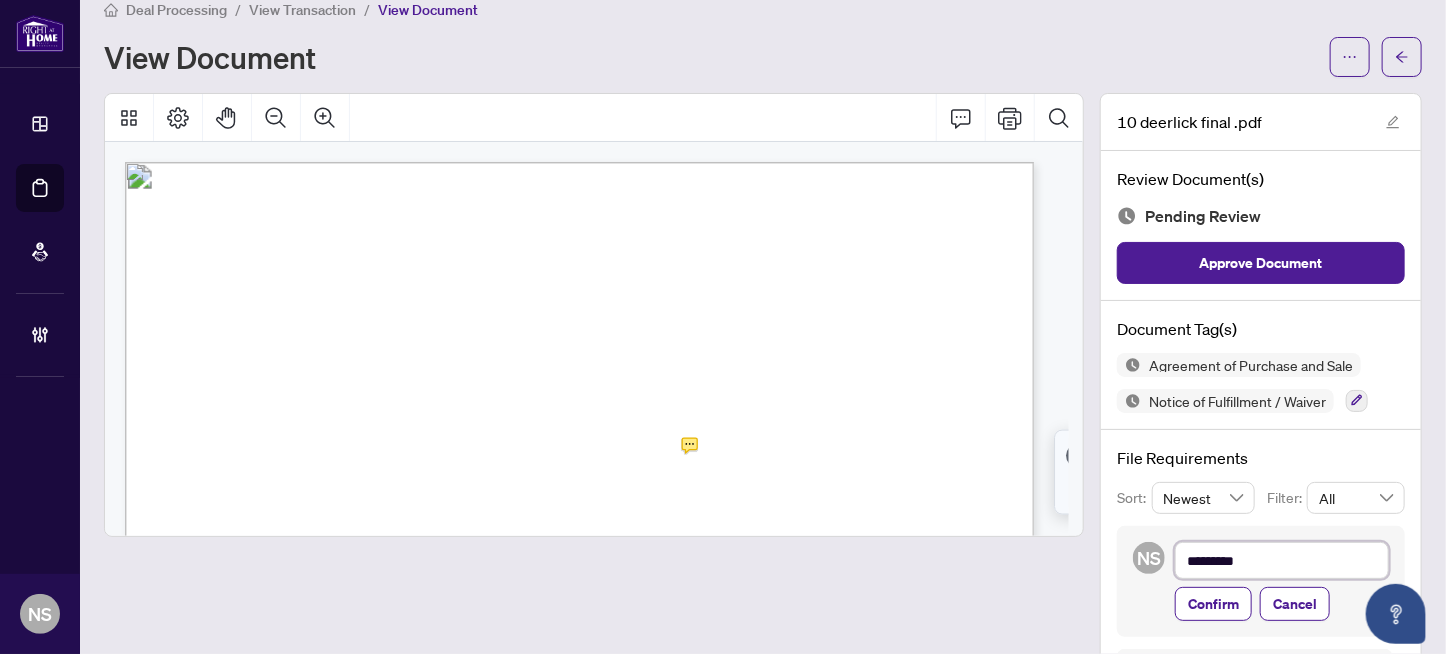 paste on "**********" 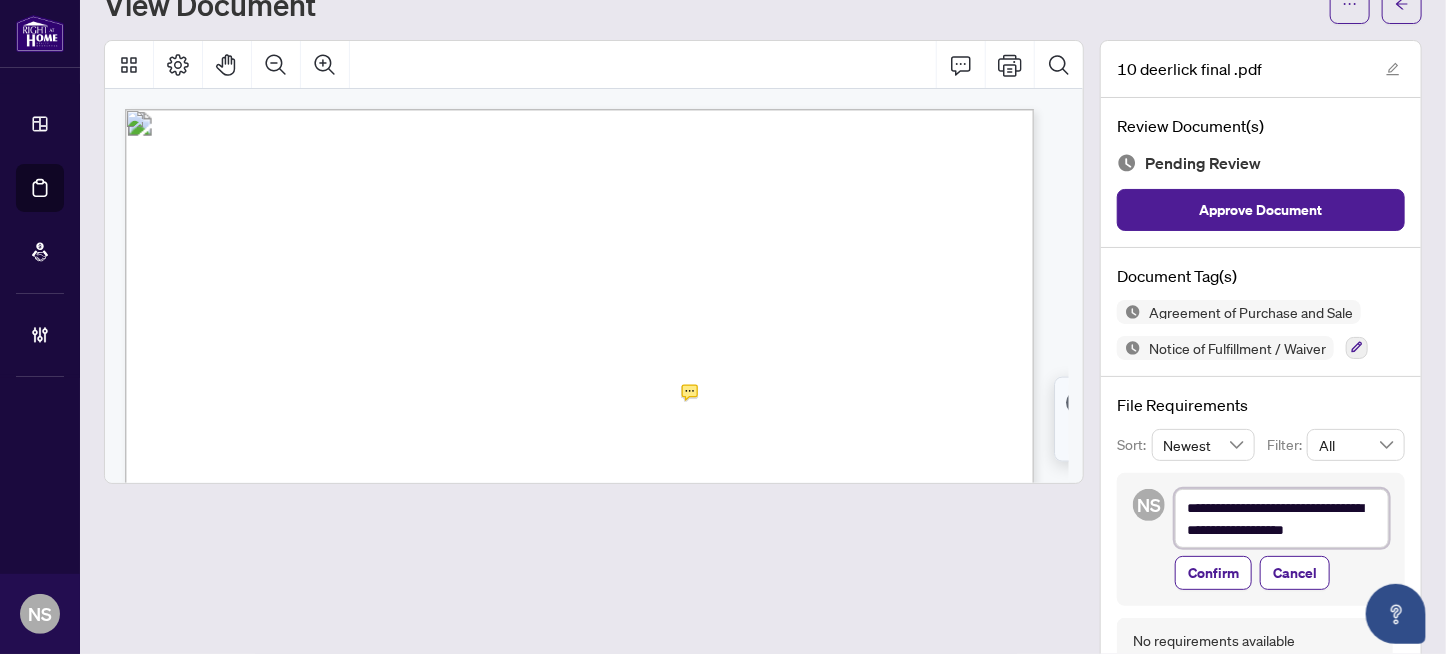 scroll, scrollTop: 126, scrollLeft: 0, axis: vertical 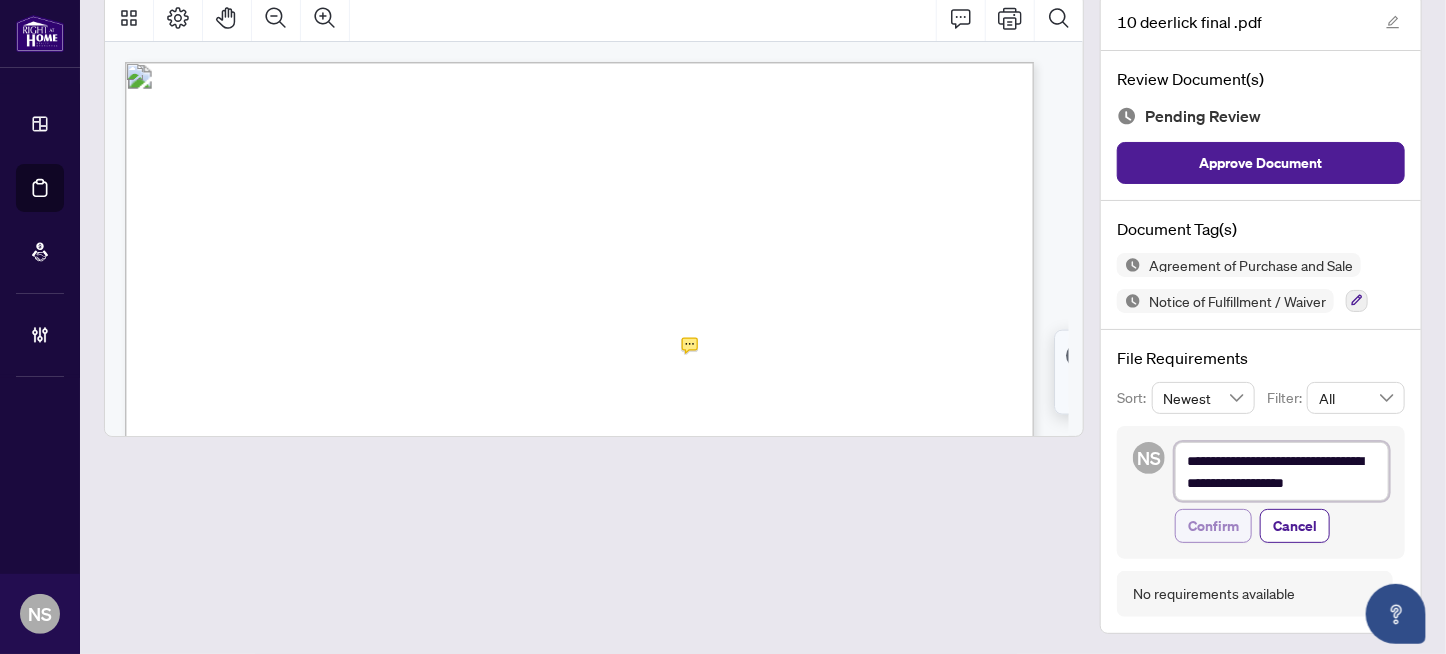 type on "**********" 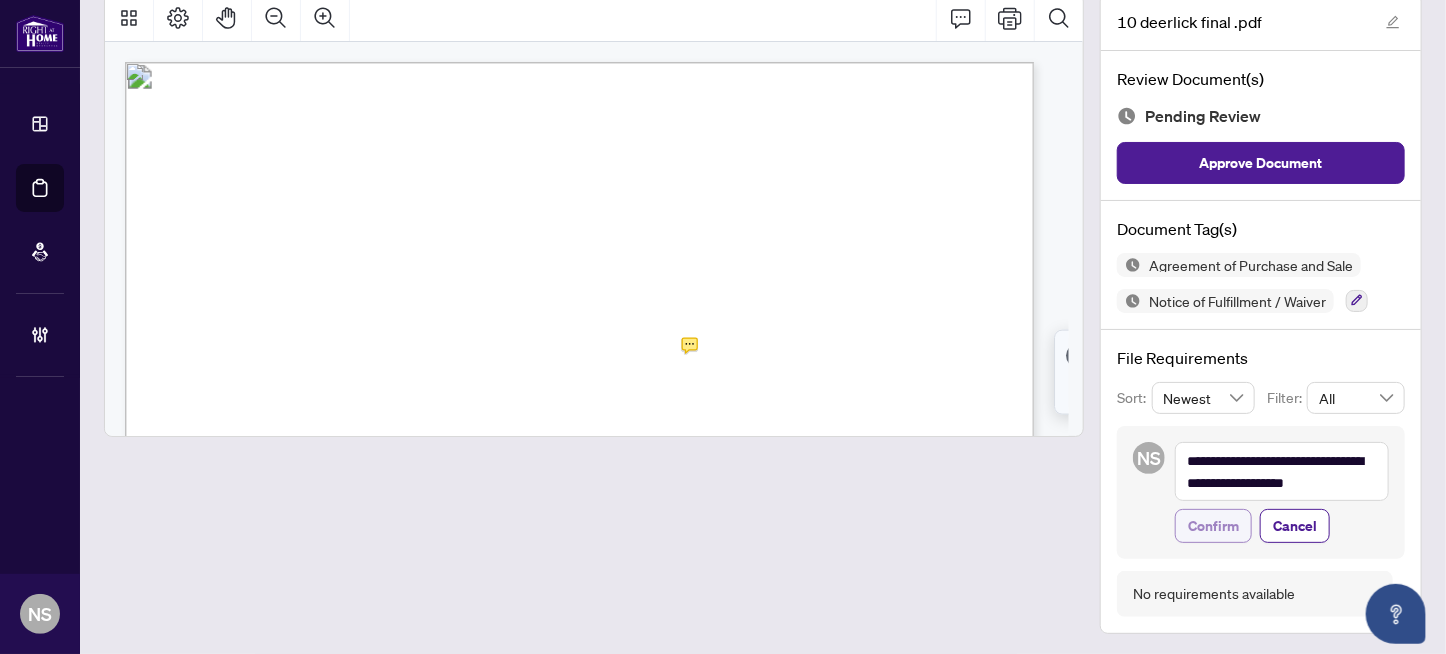 click on "Confirm" at bounding box center (1213, 526) 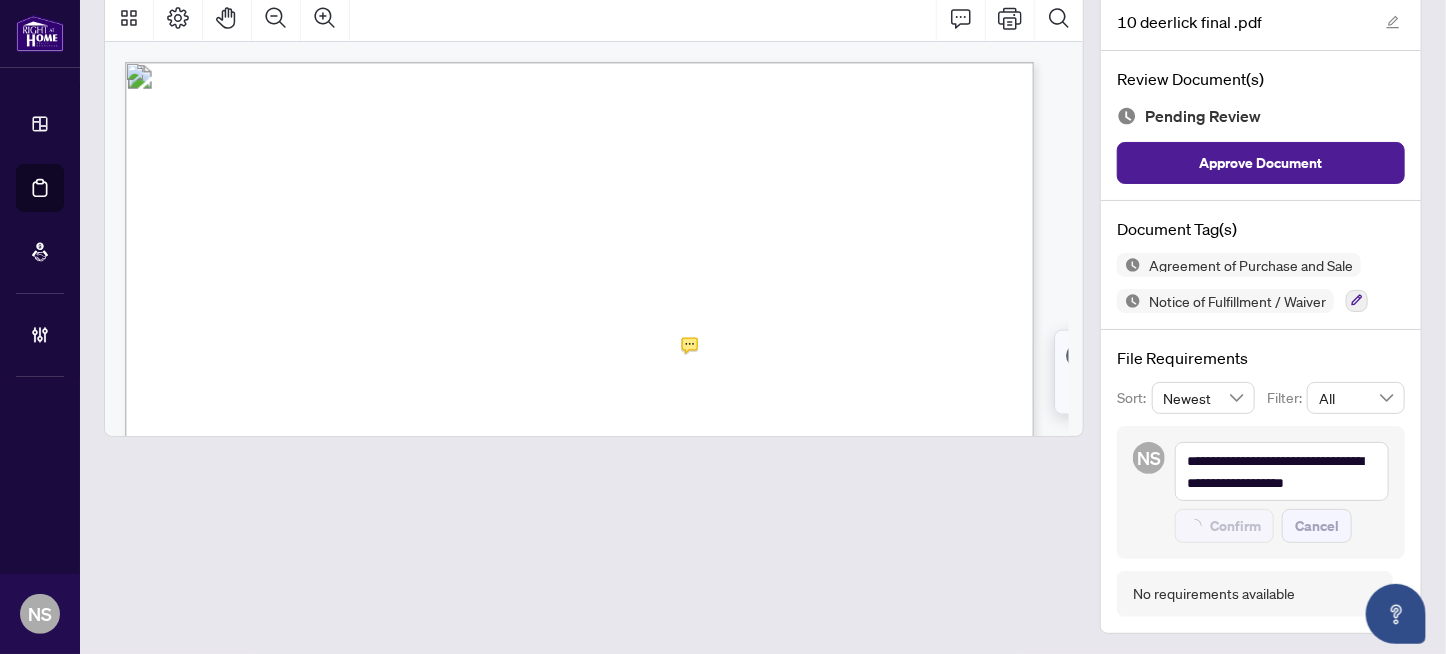 type on "**********" 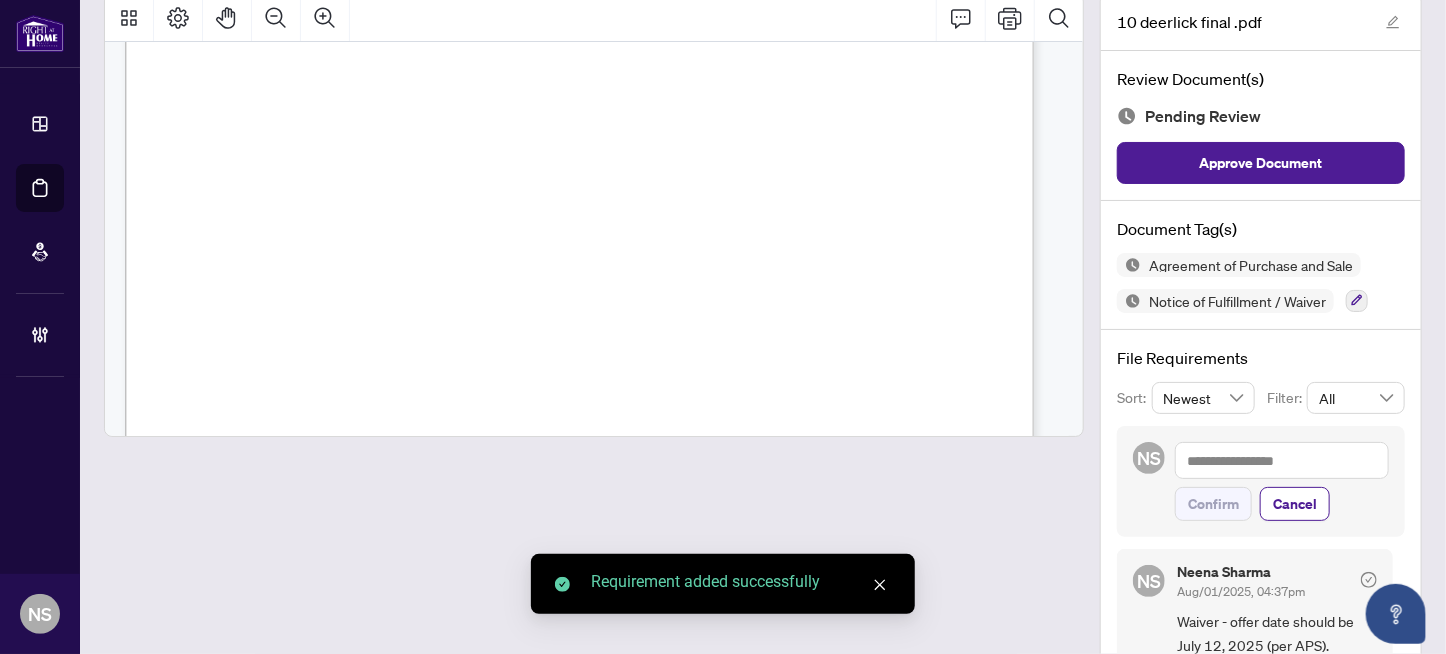scroll, scrollTop: 9282, scrollLeft: 0, axis: vertical 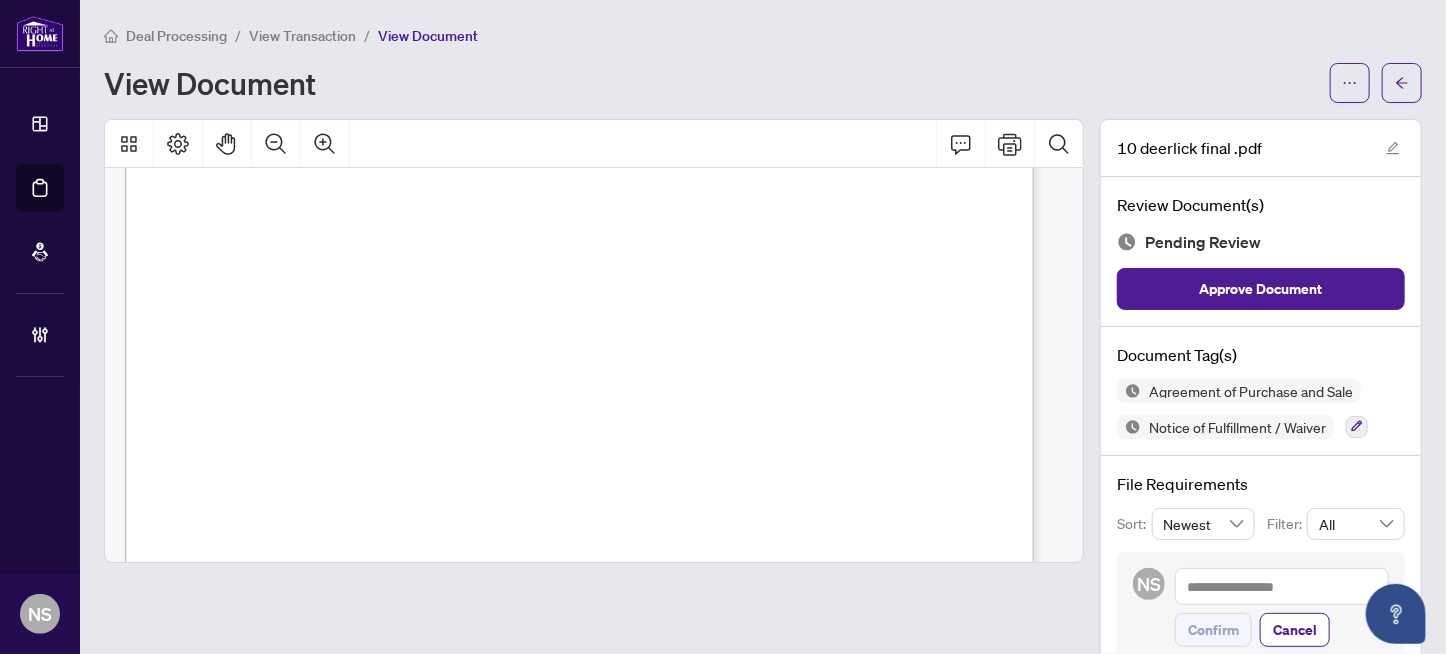 click on "this Agreement. The parties to this Agreement hereby acknowledge that, unless otherwise provided for in this Agreement, the Deposit Holder shall place" at bounding box center [580, 203] 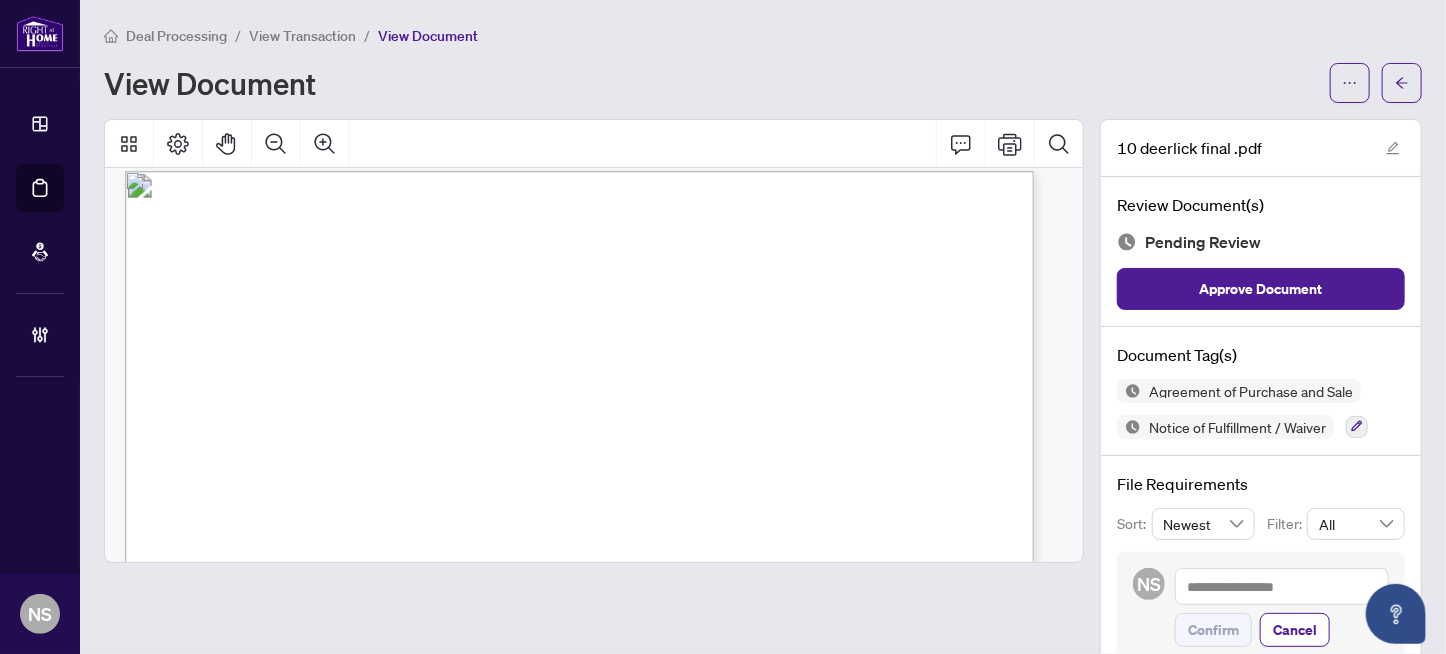 scroll, scrollTop: 1081, scrollLeft: 0, axis: vertical 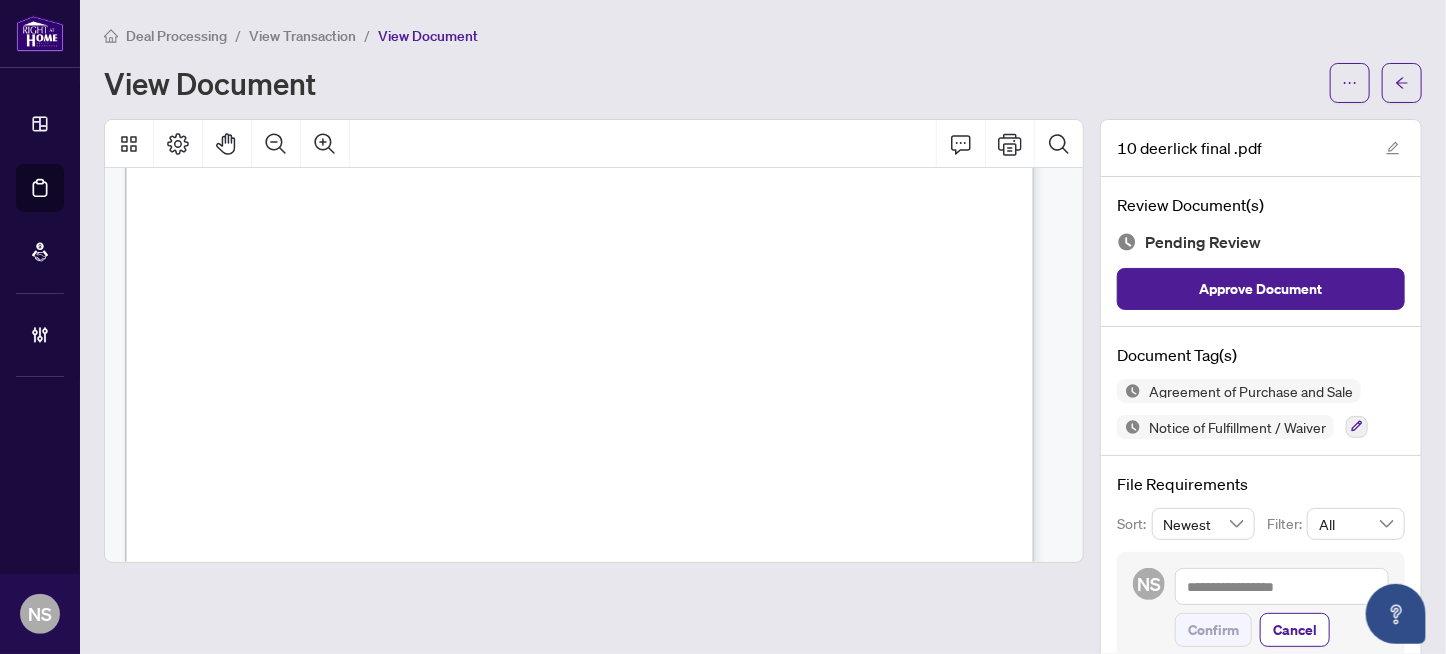 drag, startPoint x: 285, startPoint y: 357, endPoint x: 188, endPoint y: 320, distance: 103.81715 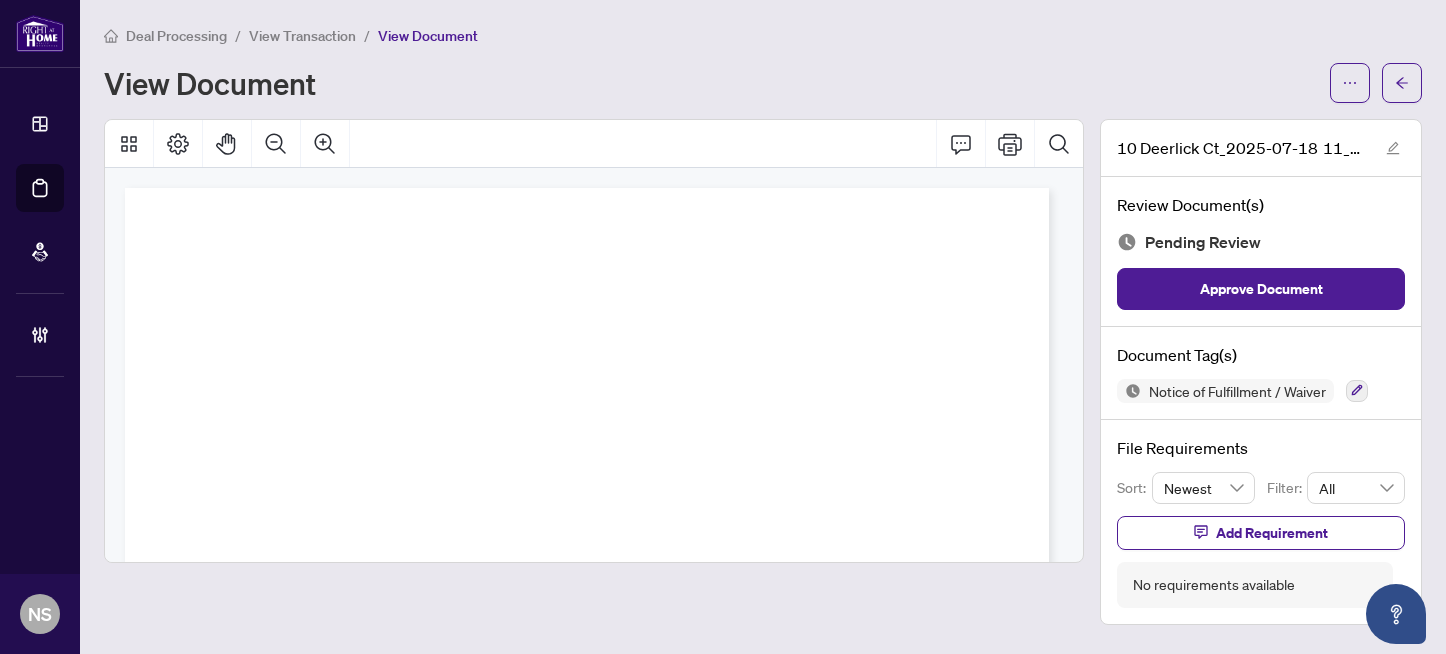 scroll, scrollTop: 0, scrollLeft: 0, axis: both 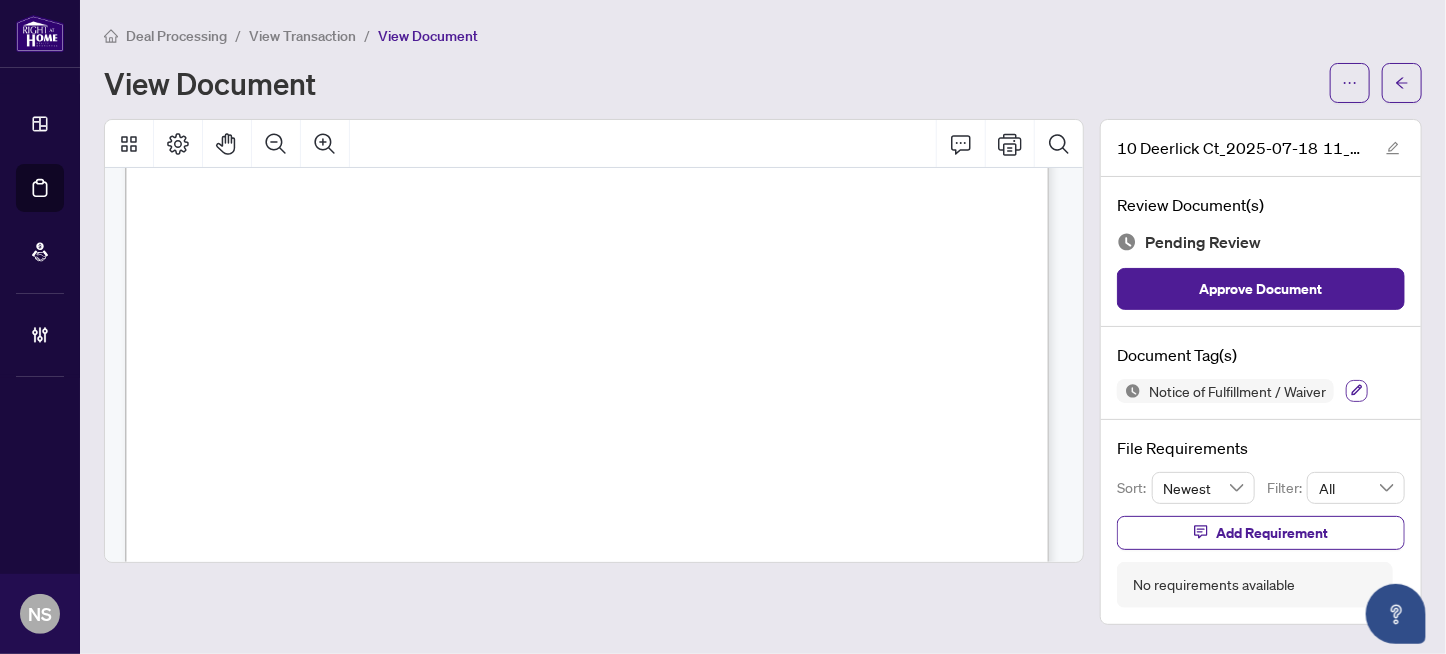 click 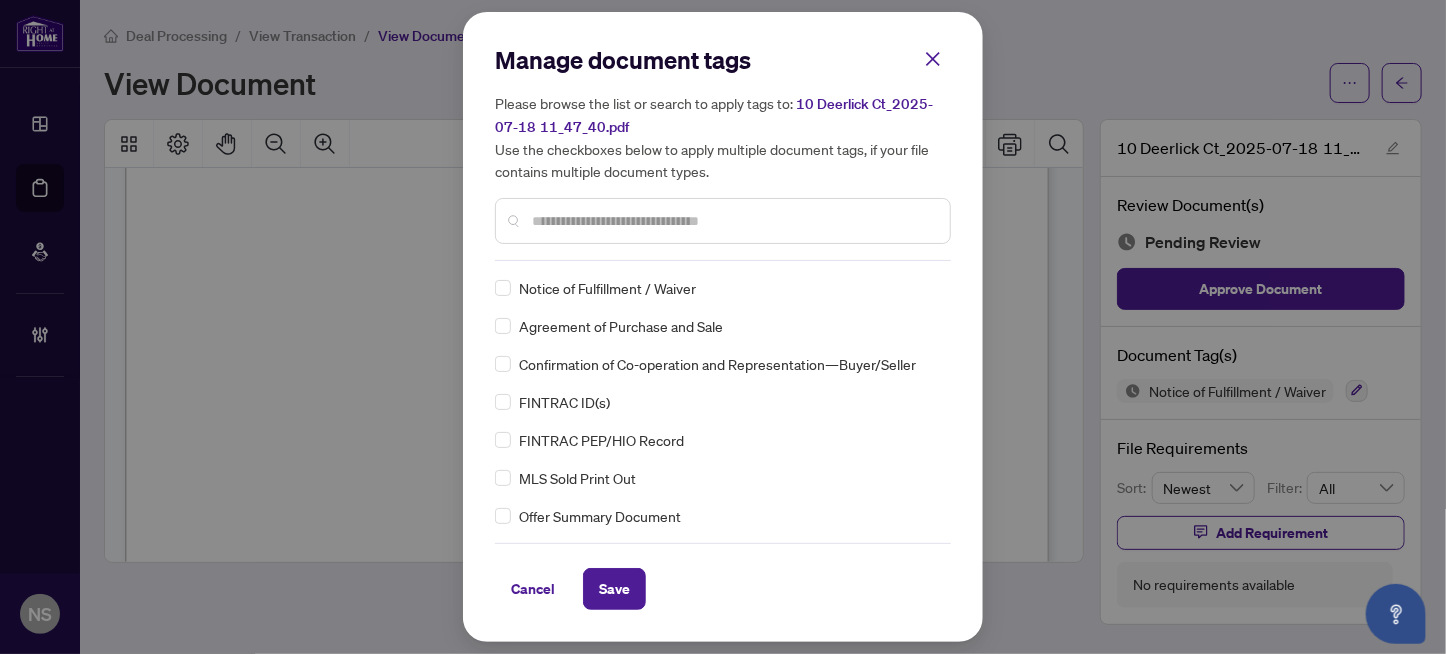 click at bounding box center (733, 221) 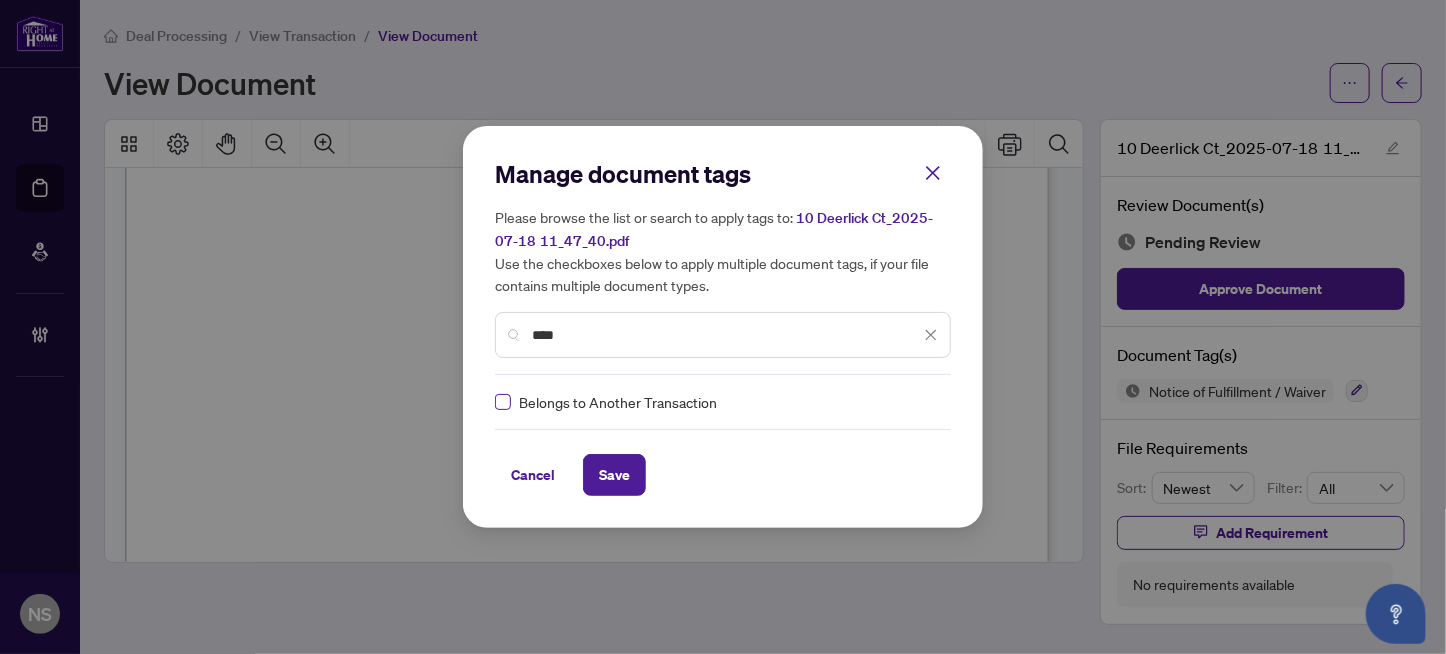 type on "****" 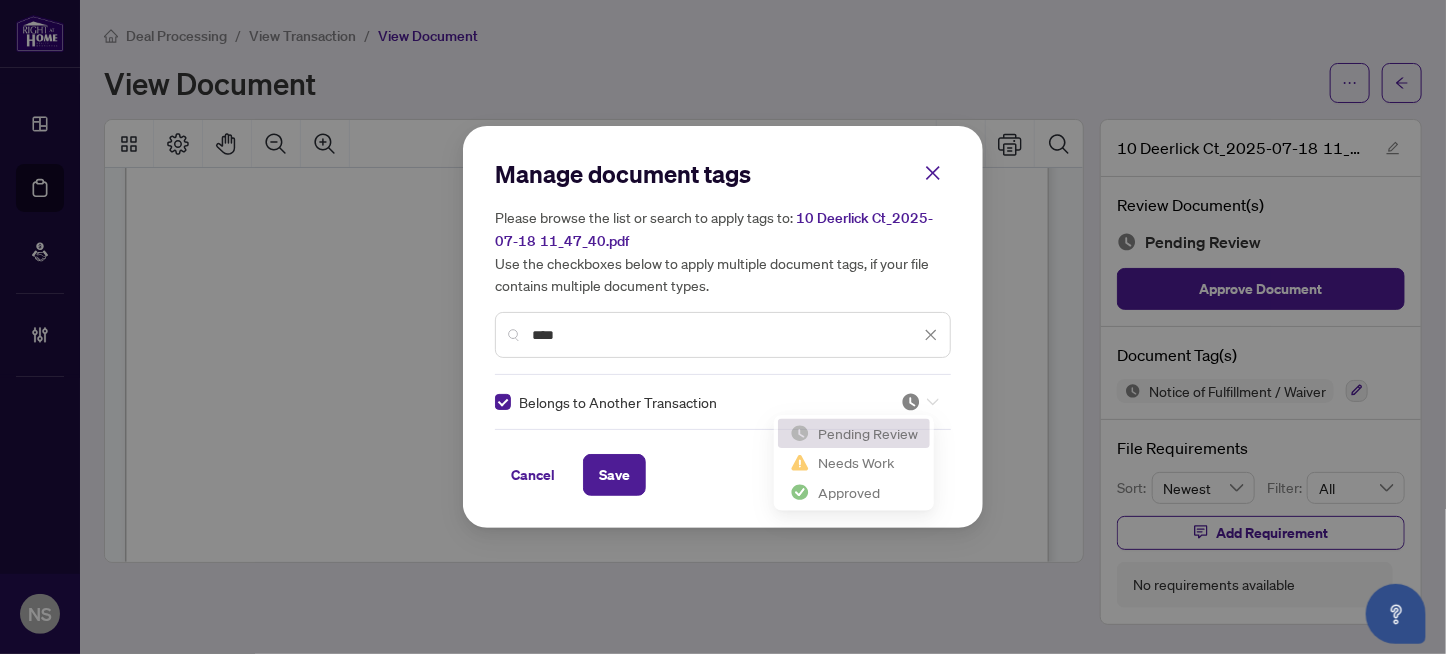 click 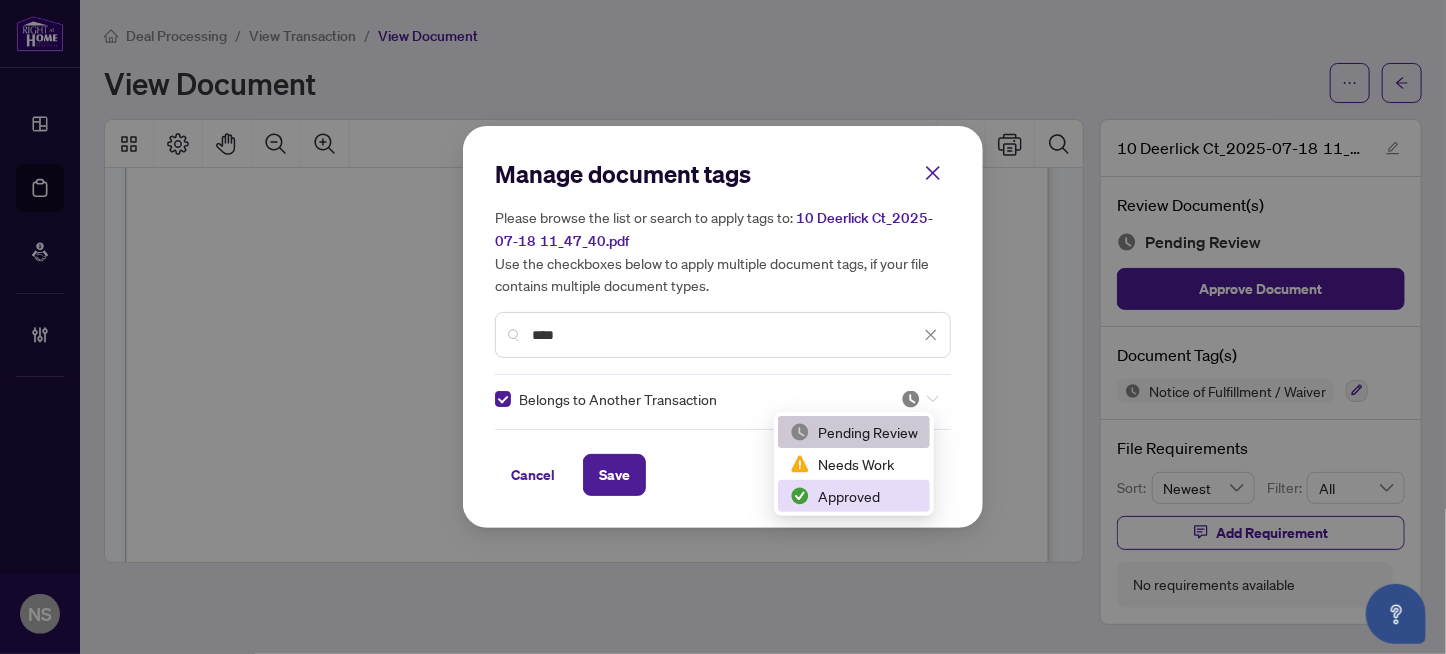 click on "Approved" at bounding box center (854, 496) 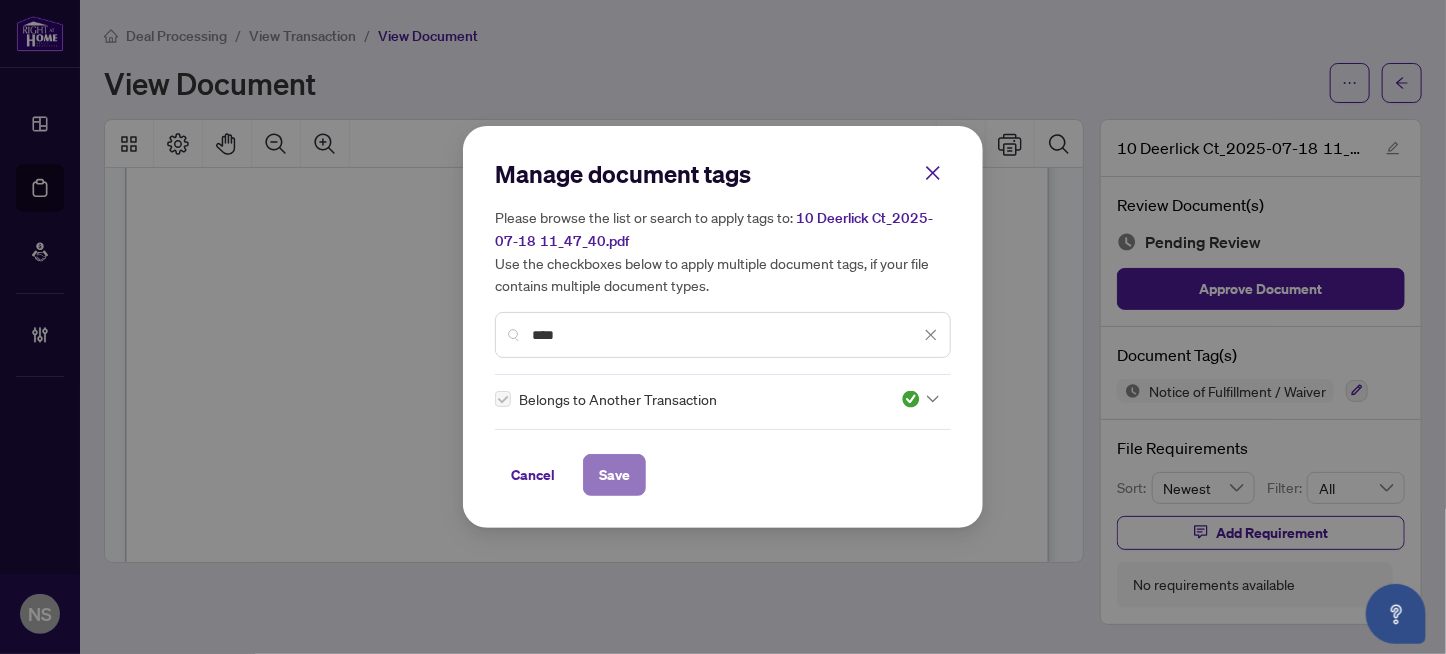 click on "Save" at bounding box center (614, 475) 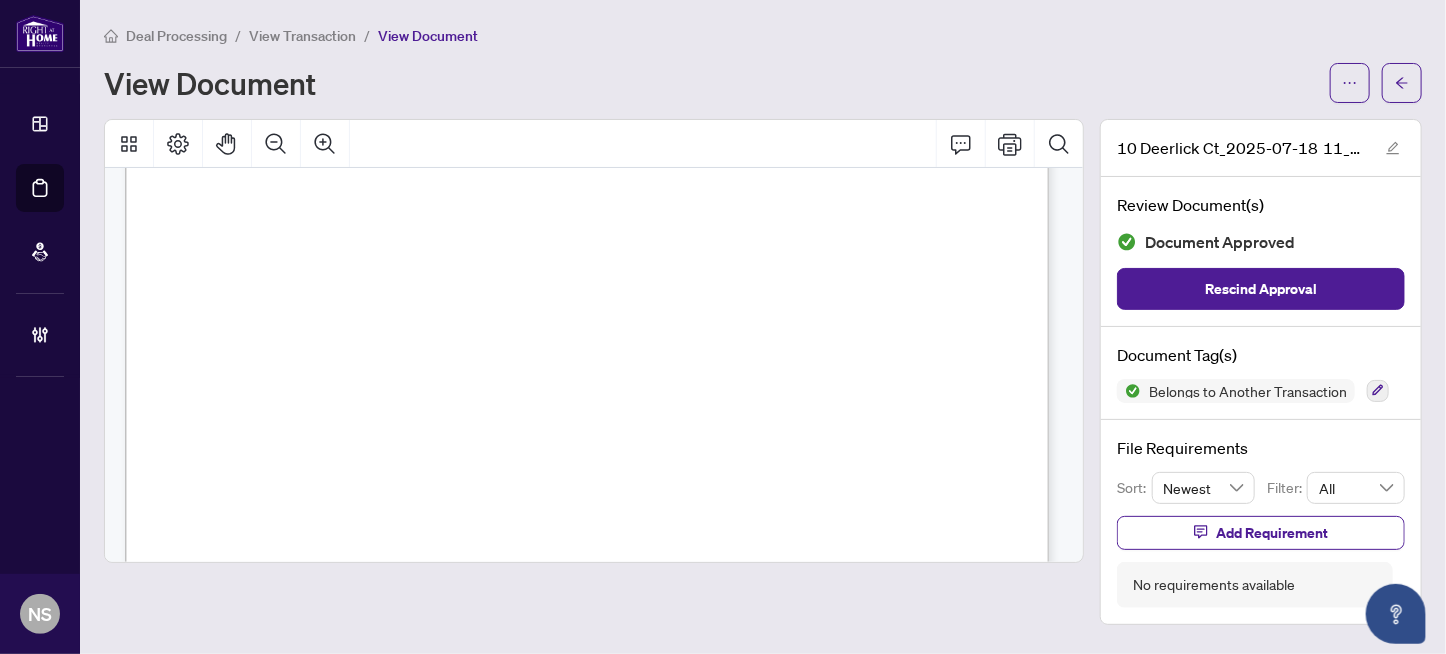 scroll, scrollTop: 399, scrollLeft: 0, axis: vertical 